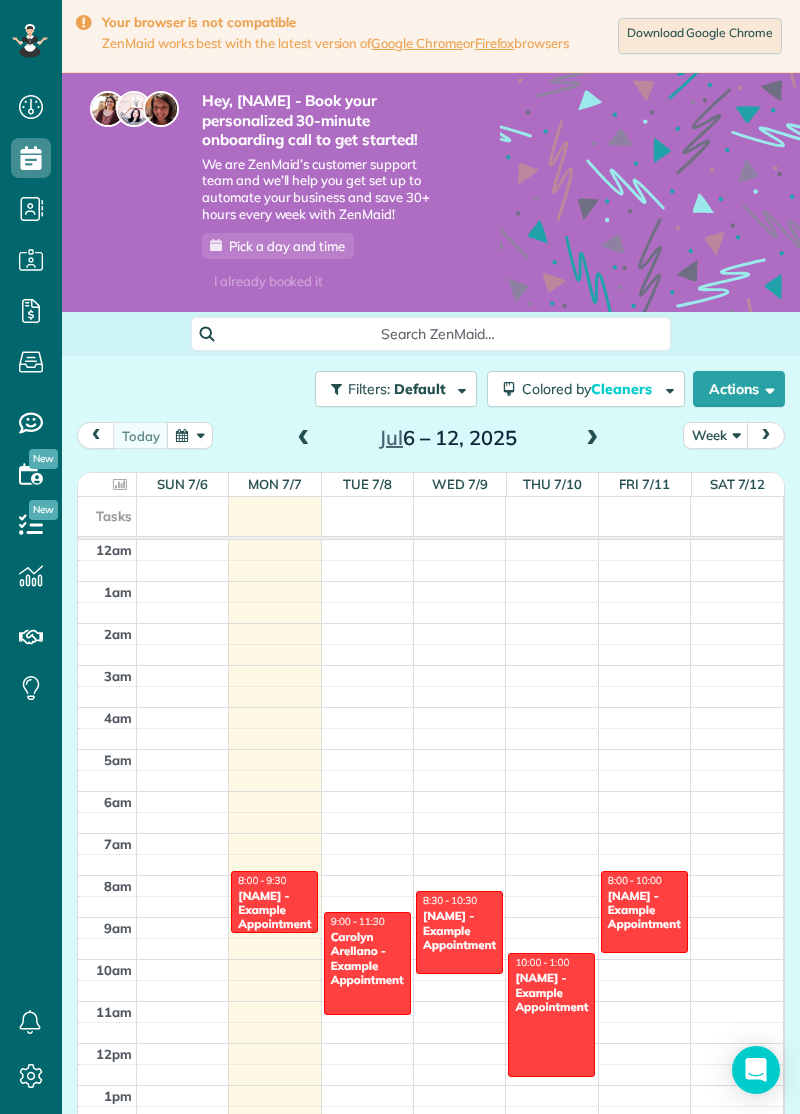scroll, scrollTop: 0, scrollLeft: 0, axis: both 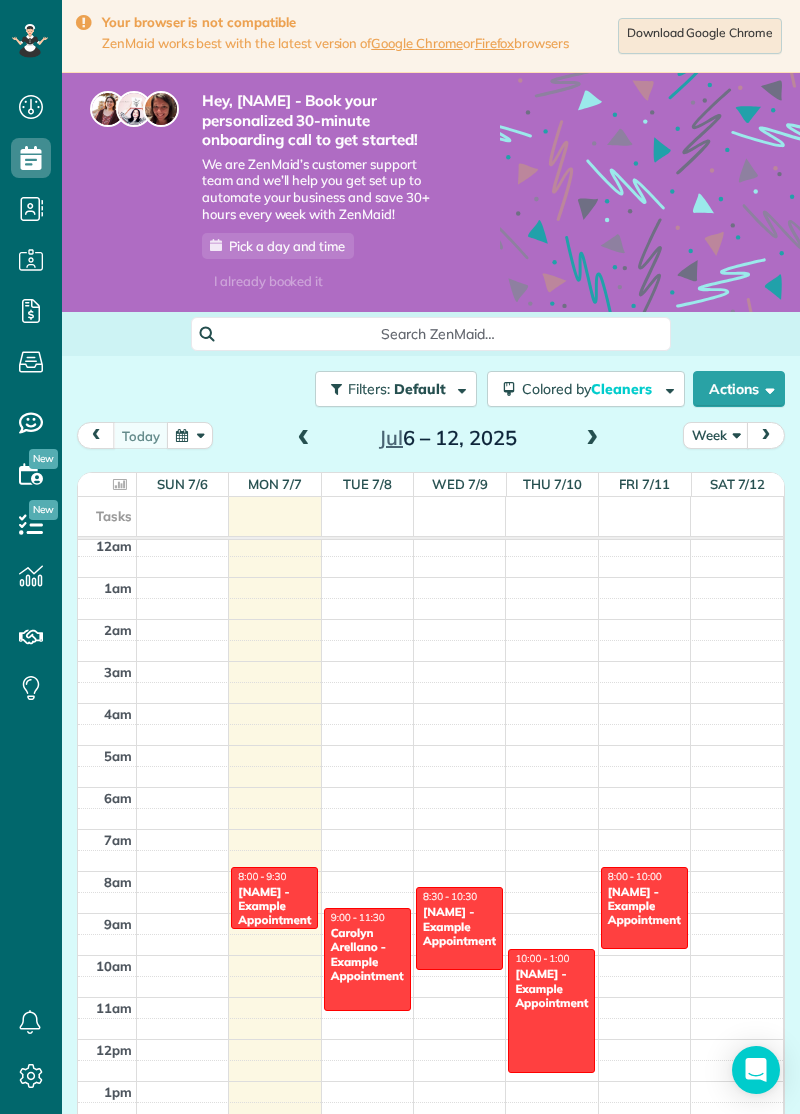 click on "Download Google Chrome" at bounding box center (700, 36) 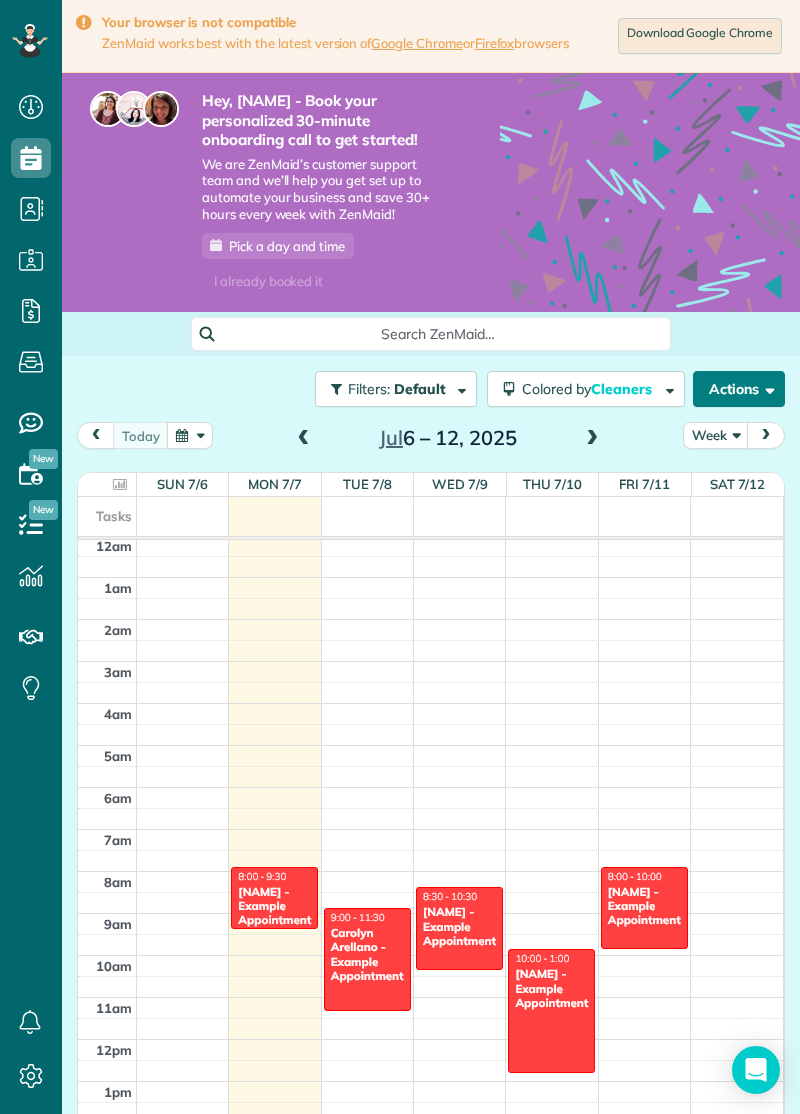 click on "Actions" at bounding box center (739, 389) 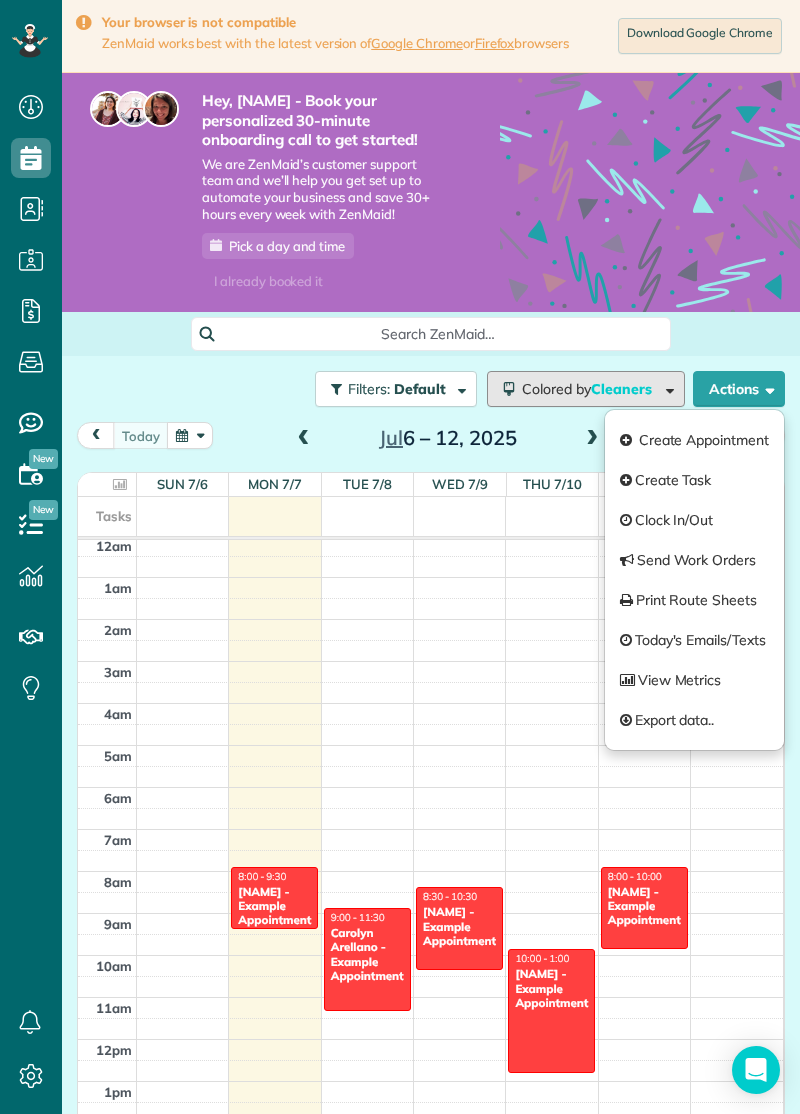 click at bounding box center [666, 388] 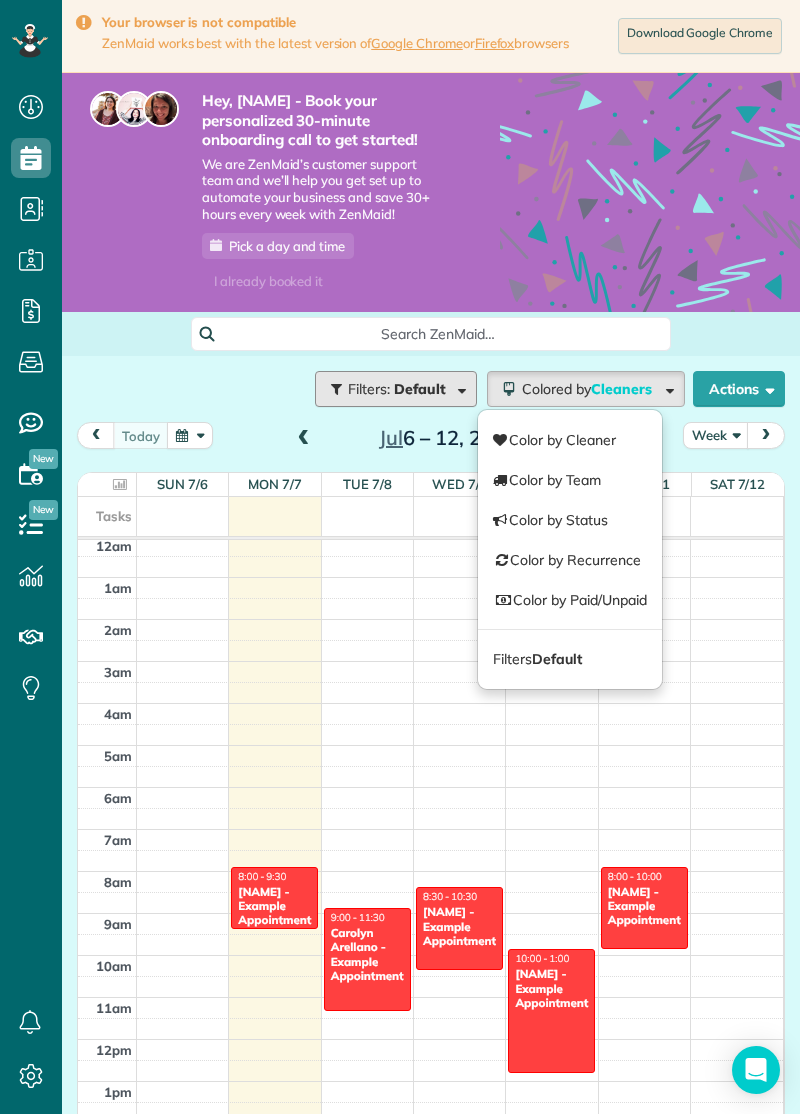 click at bounding box center (458, 388) 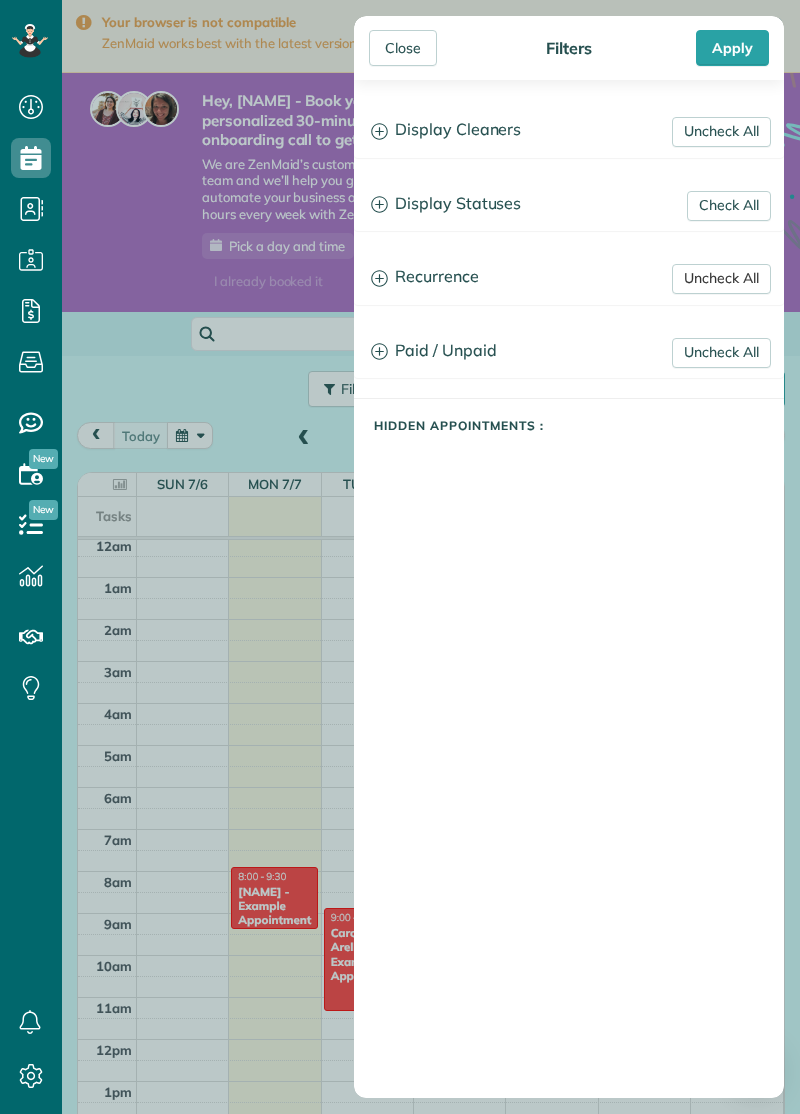 click on "Uncheck All" at bounding box center [721, 279] 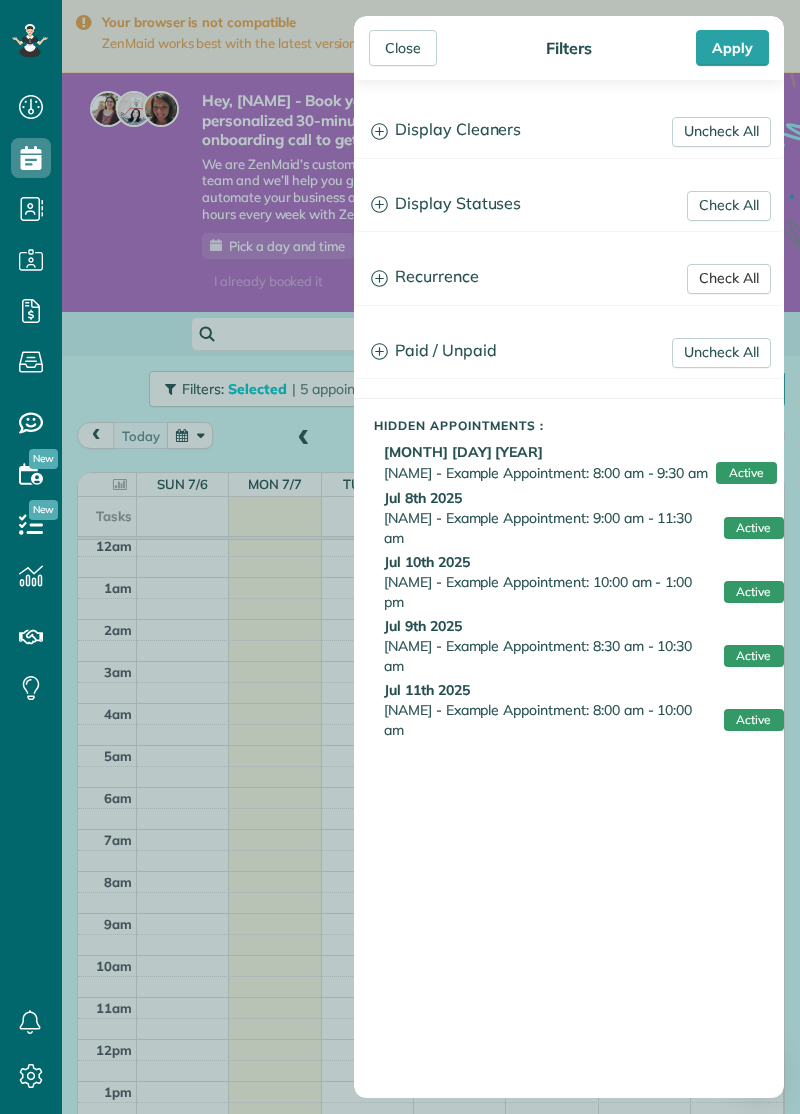 scroll, scrollTop: 0, scrollLeft: 0, axis: both 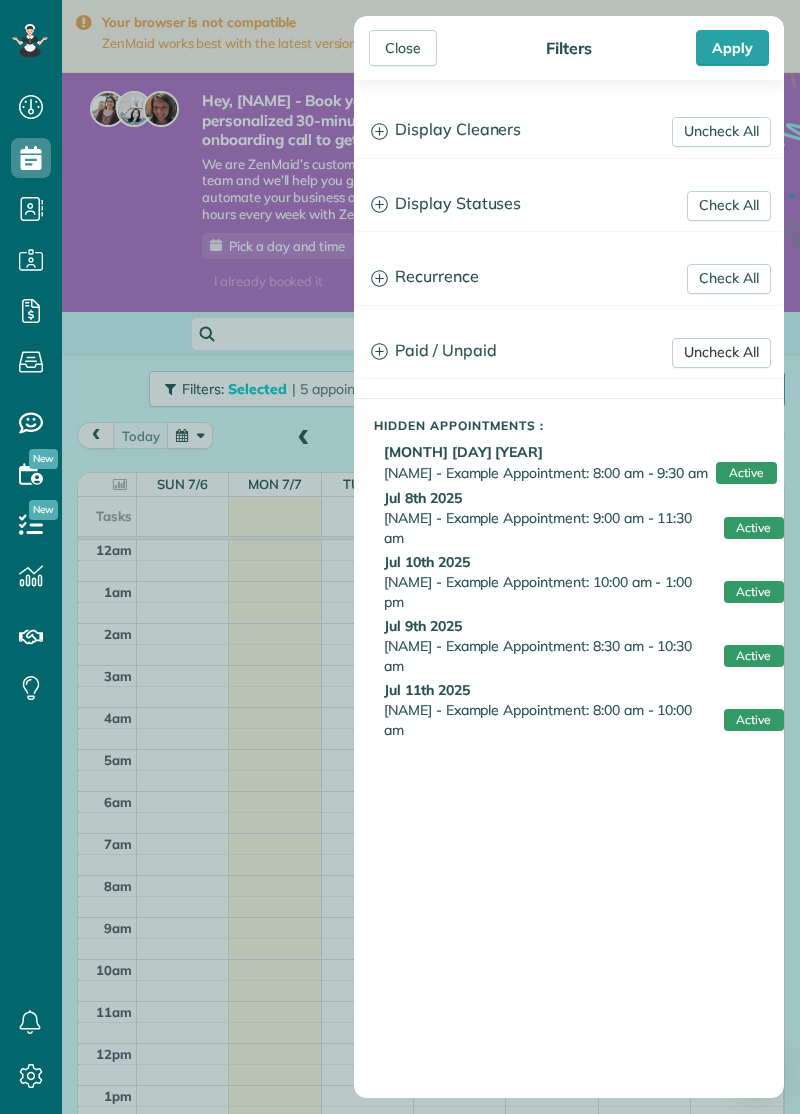 click on "Uncheck All" at bounding box center [721, 353] 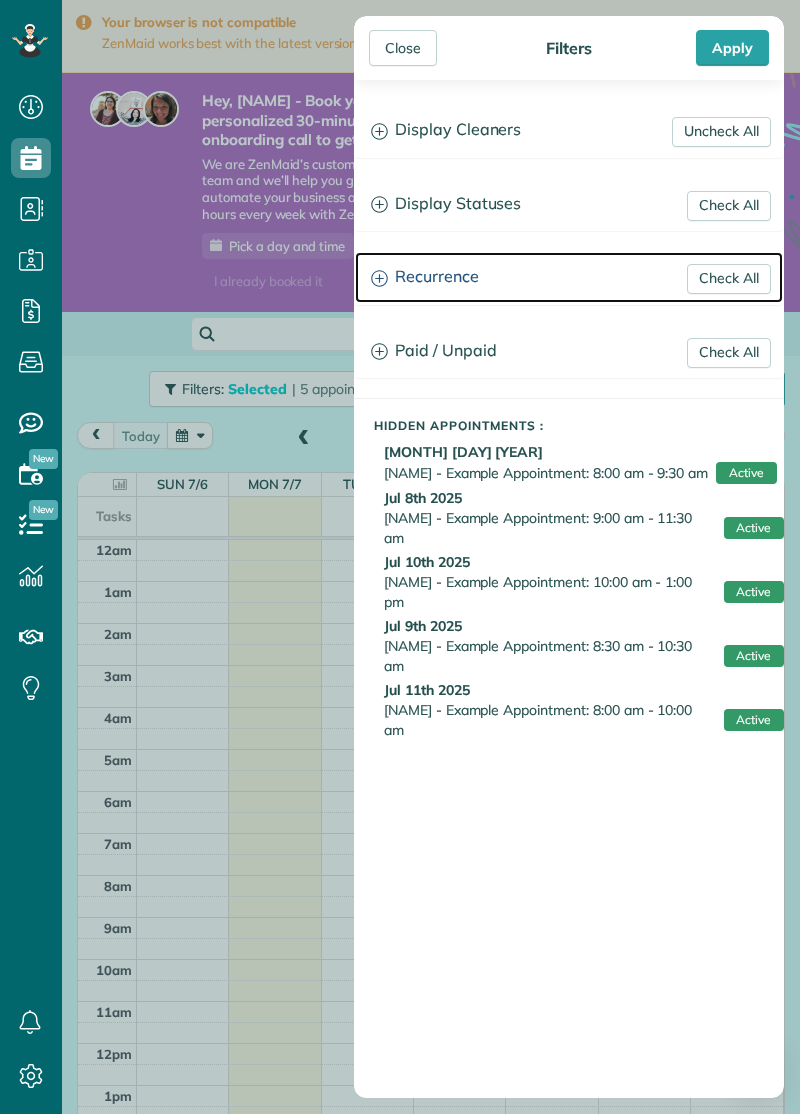 click at bounding box center (379, 278) 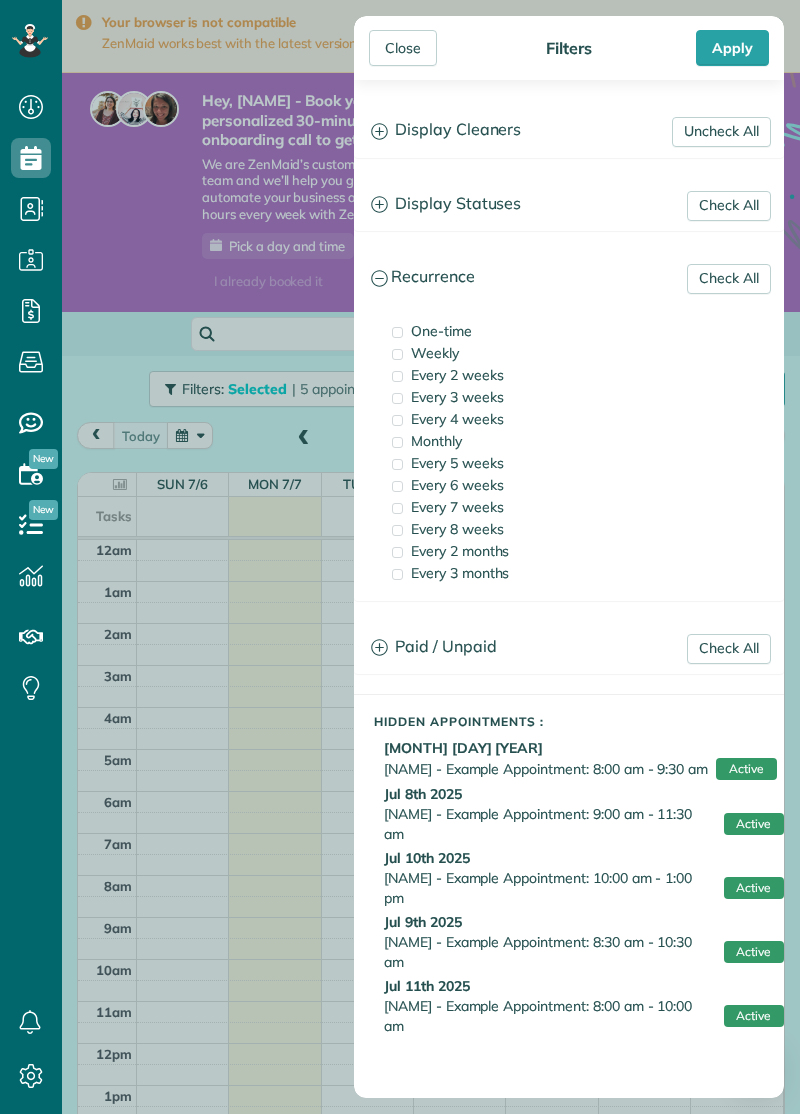 click on "Apply" at bounding box center (732, 48) 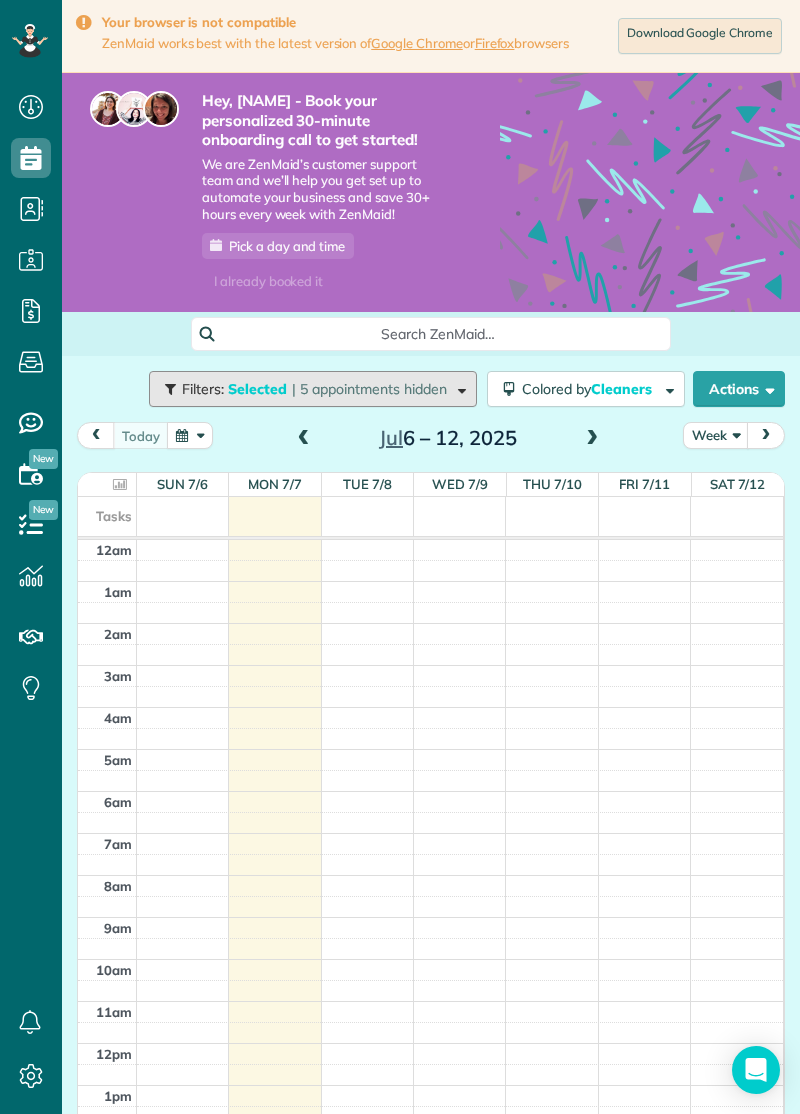 click at bounding box center (458, 388) 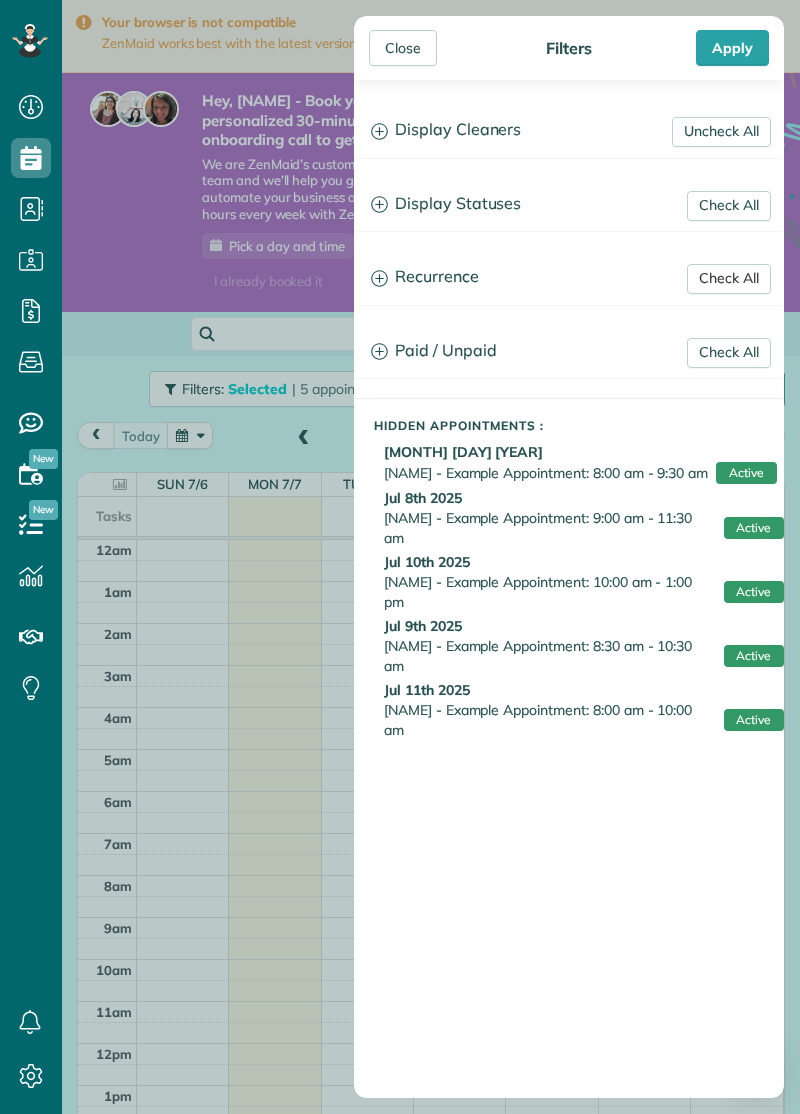 click on "Check All" at bounding box center [729, 279] 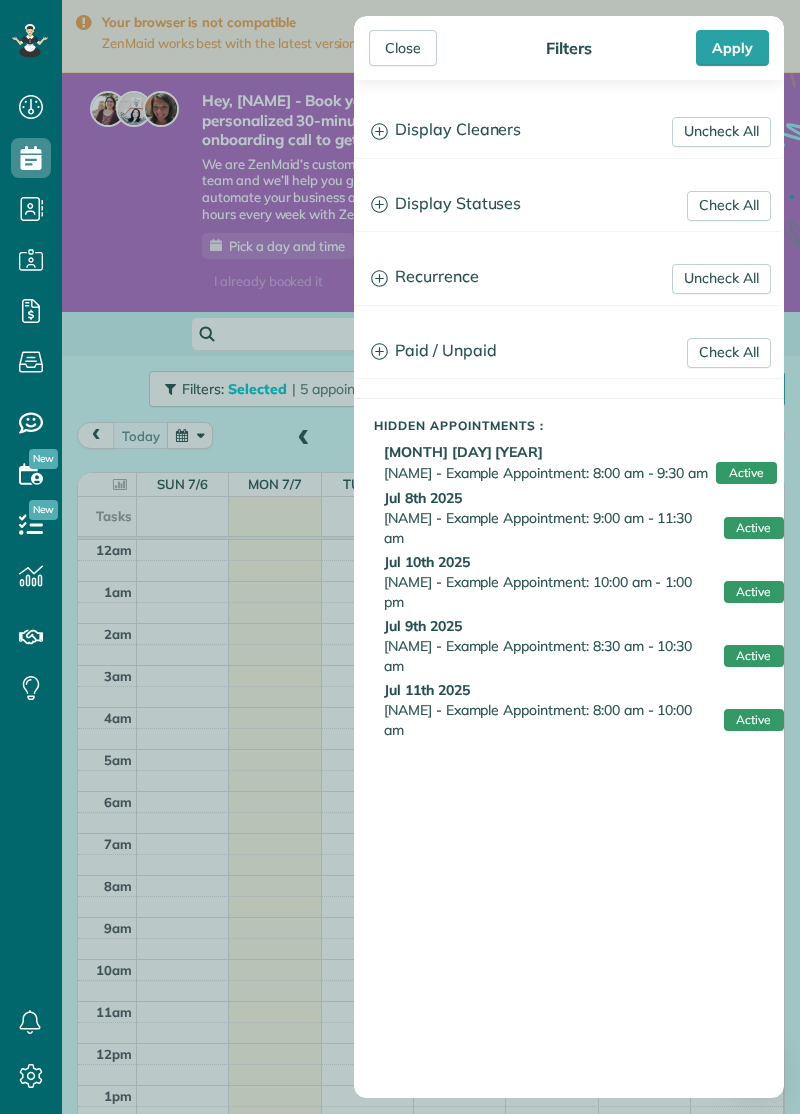 click on "Apply" at bounding box center [732, 48] 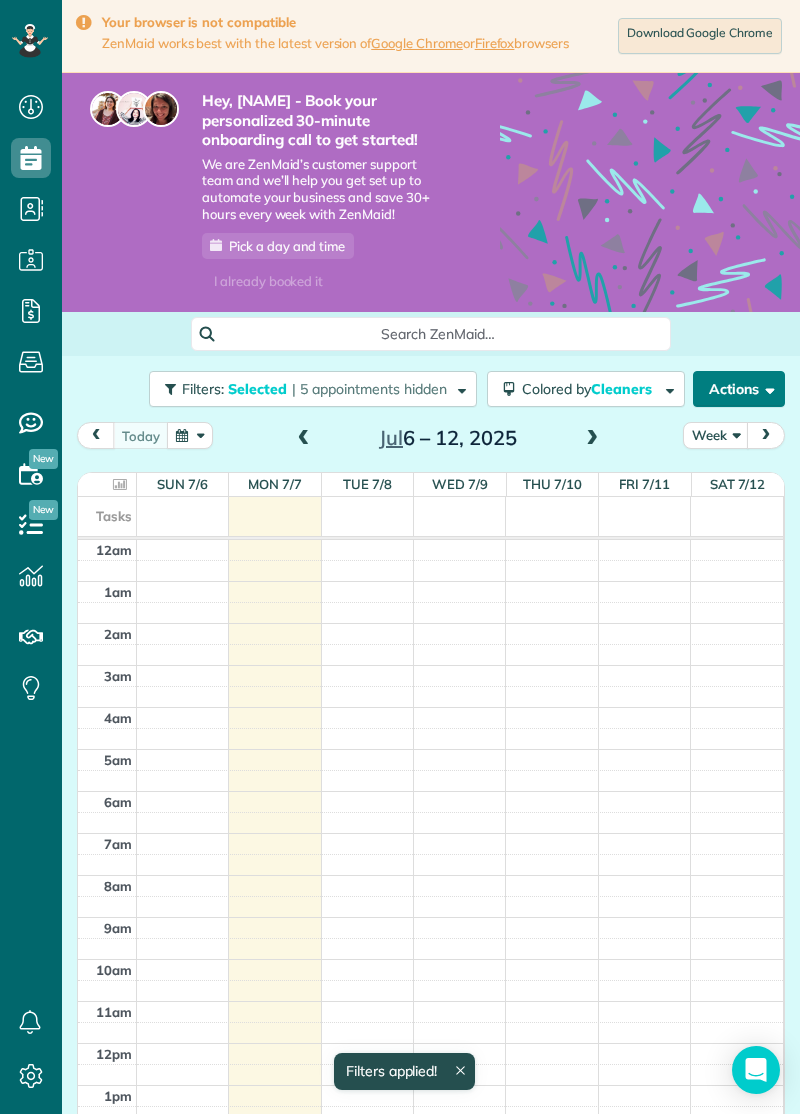 click on "Actions" at bounding box center [739, 389] 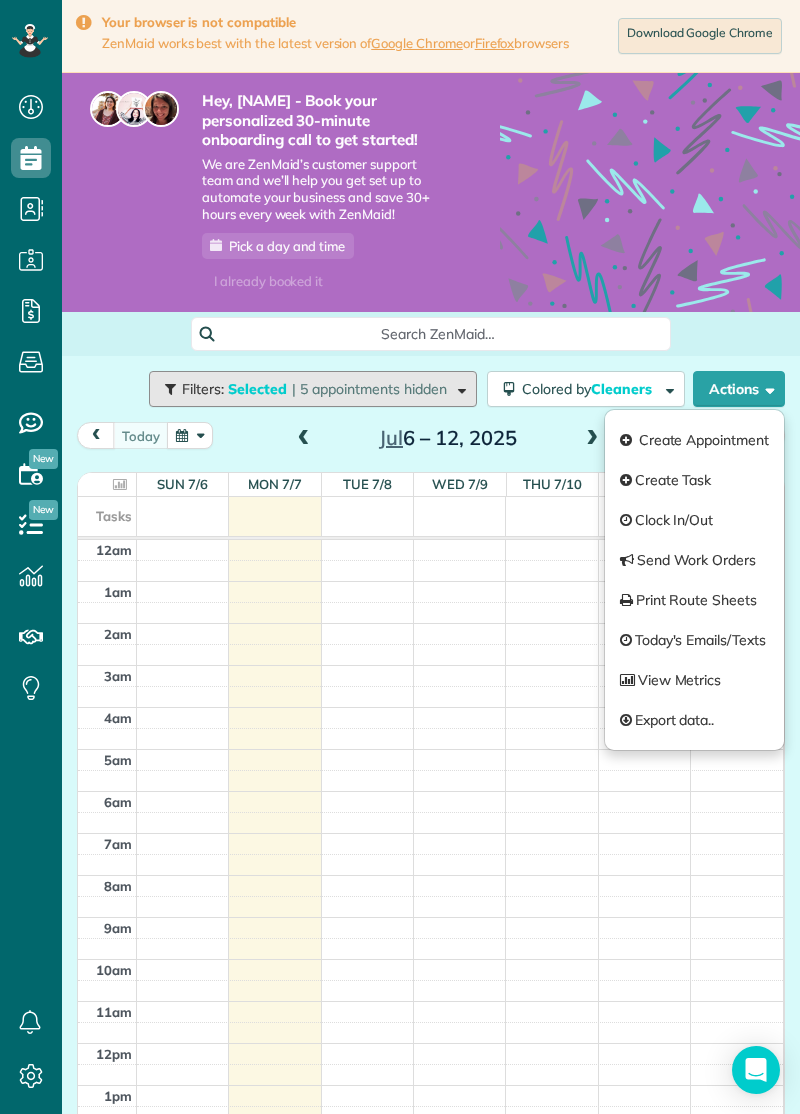 click on "Filters:   Selected
|  5 appointments hidden" at bounding box center (315, 389) 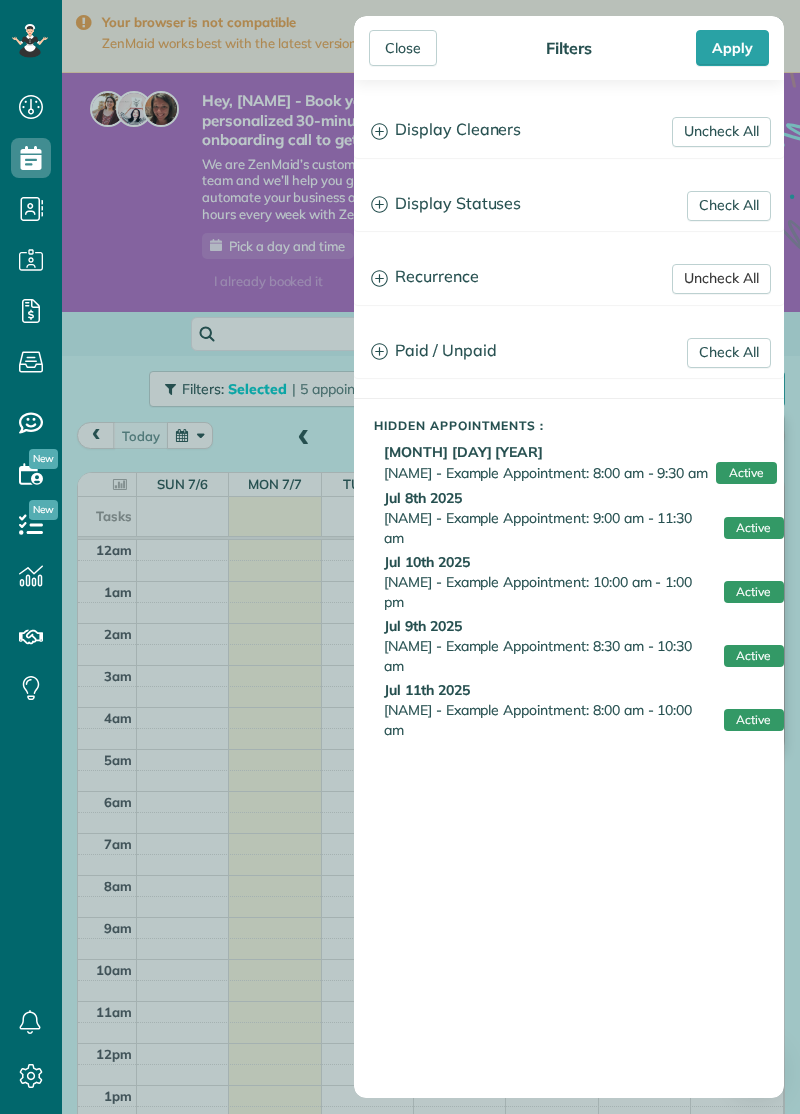 click on "Uncheck All" at bounding box center [721, 279] 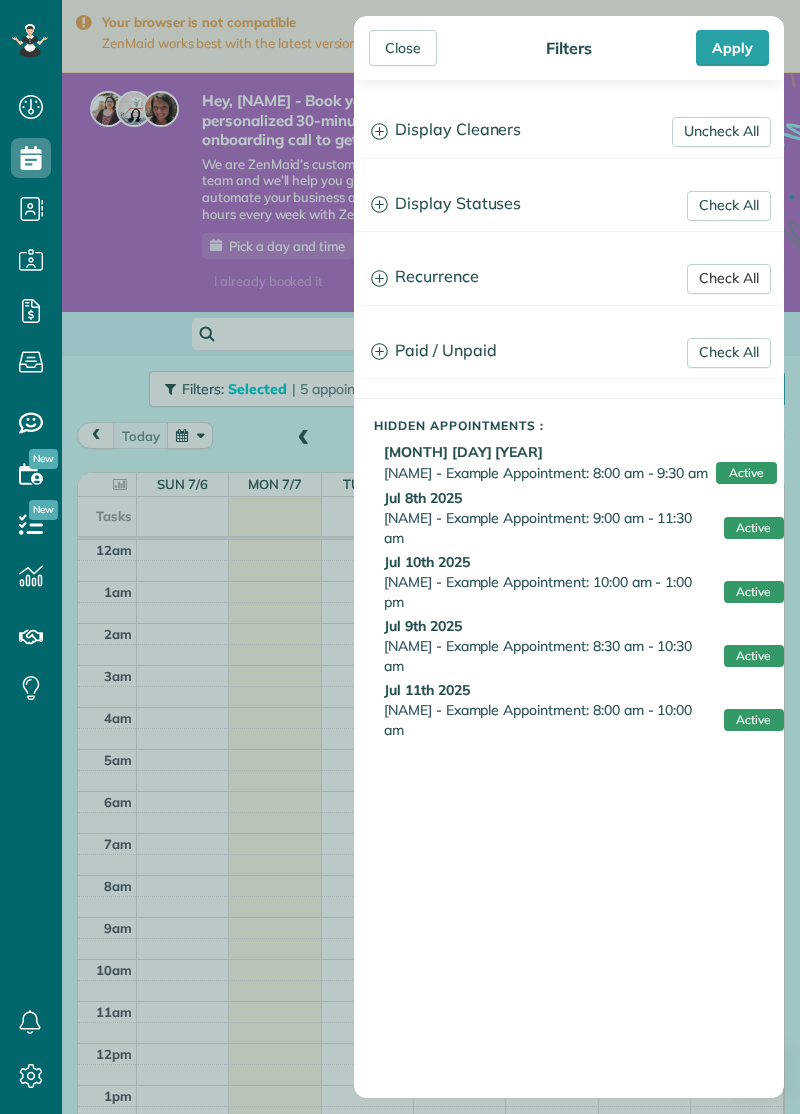 click on "Check All" at bounding box center (729, 279) 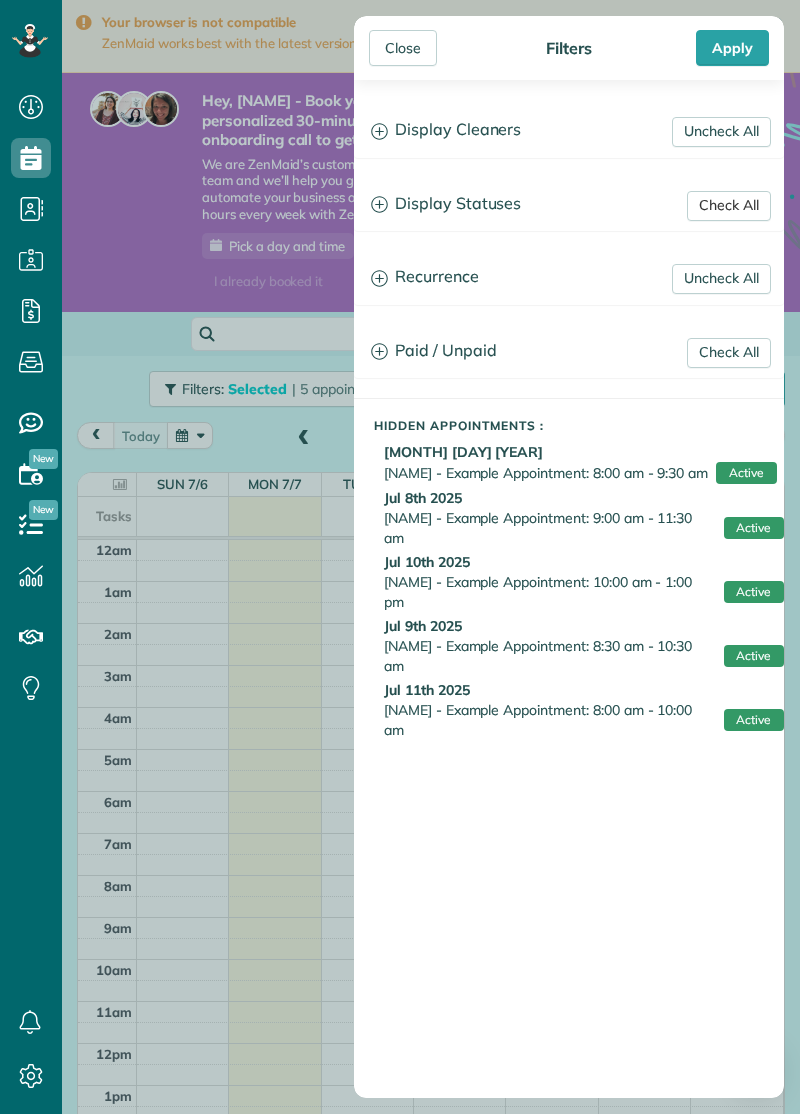 click on "Check All" at bounding box center (729, 206) 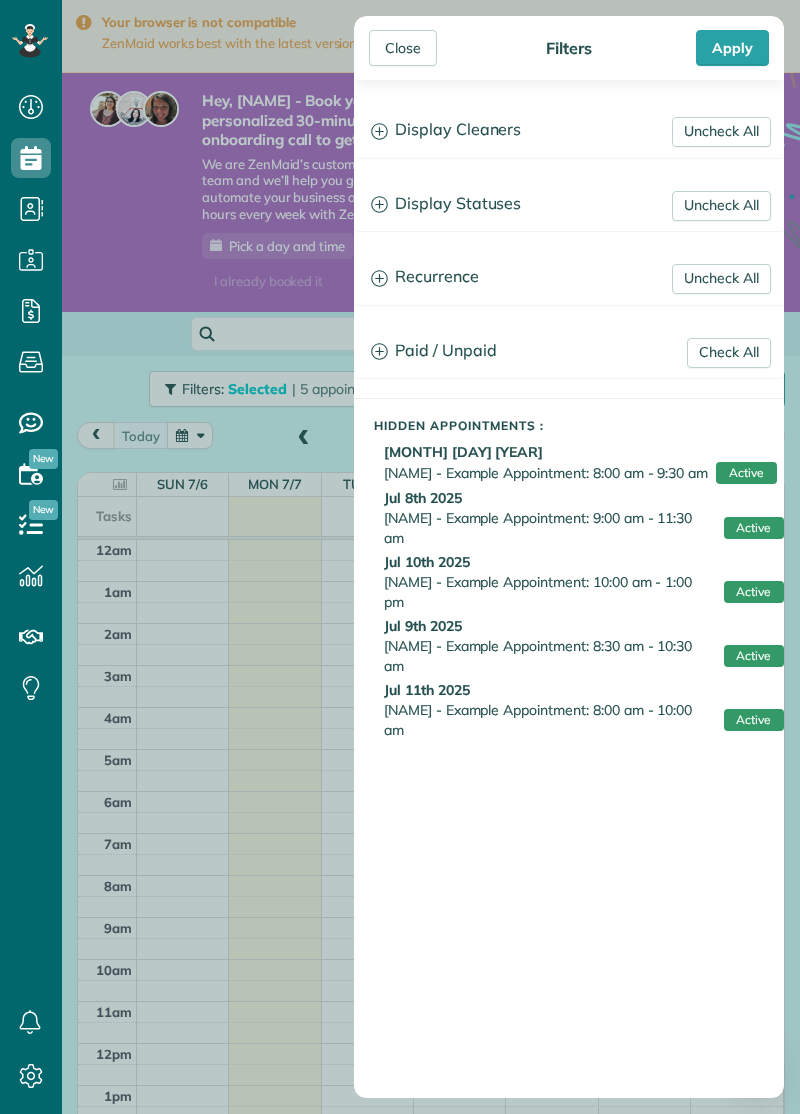 click on "Apply" at bounding box center (732, 48) 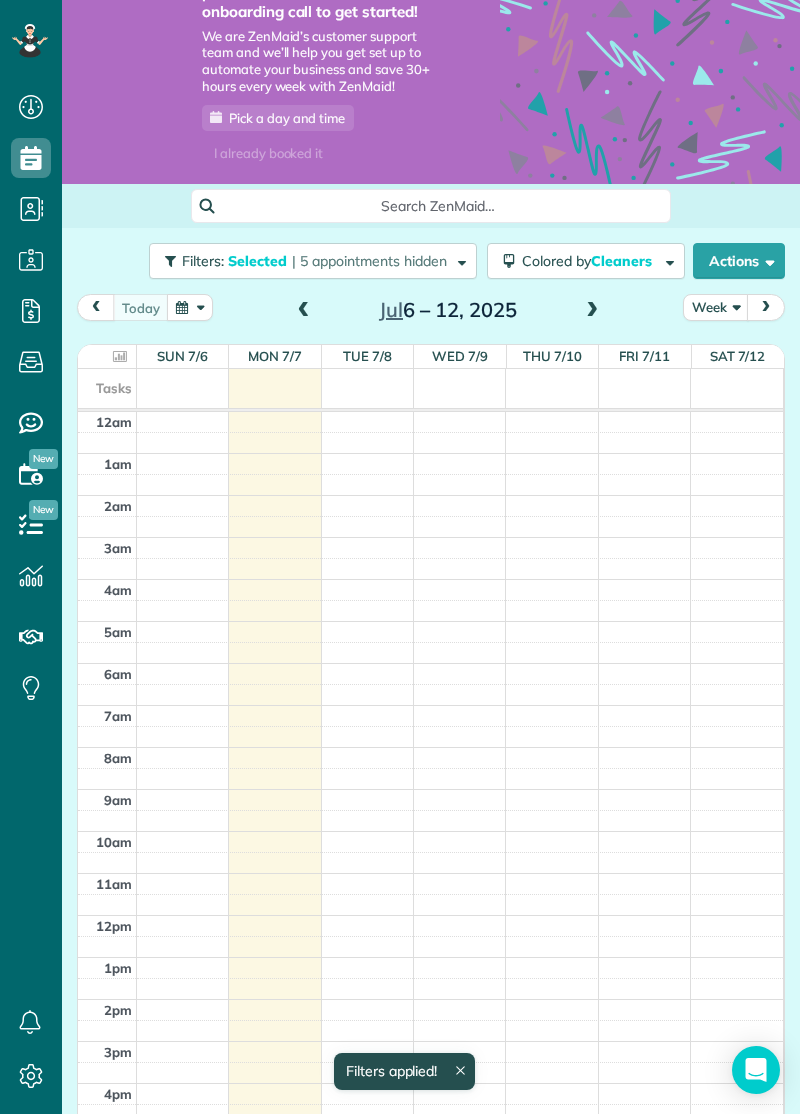 scroll, scrollTop: 129, scrollLeft: 0, axis: vertical 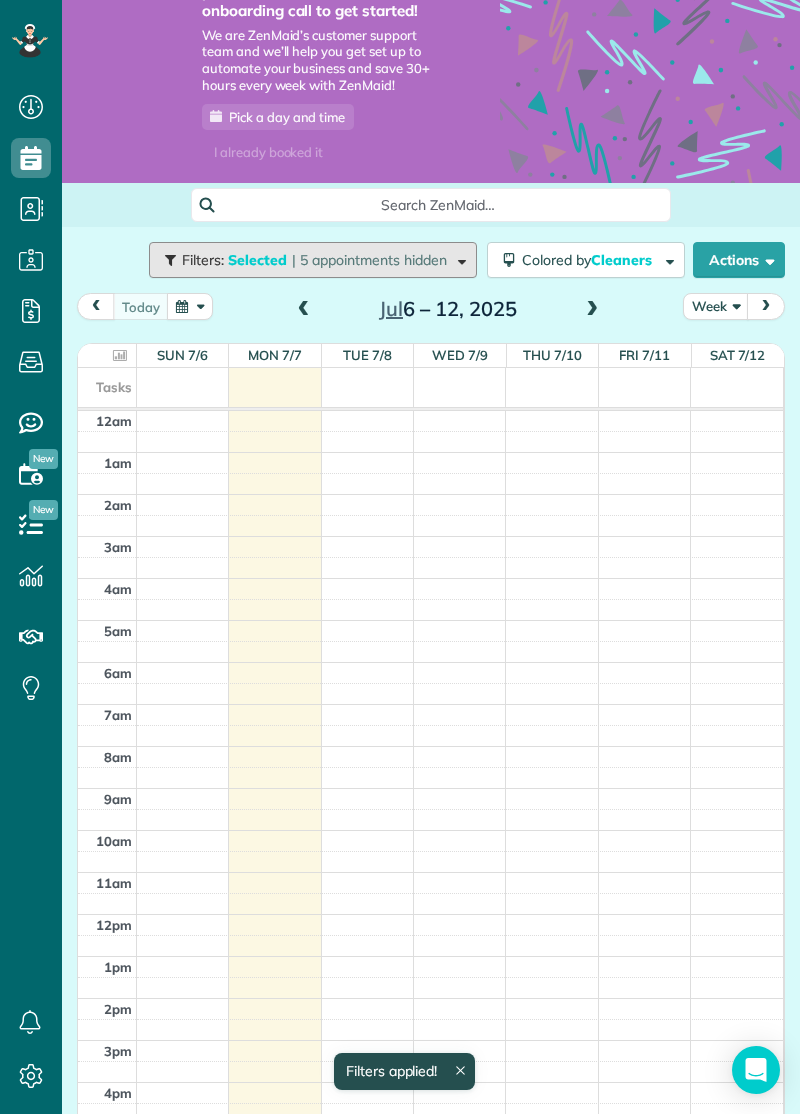 click at bounding box center (458, 259) 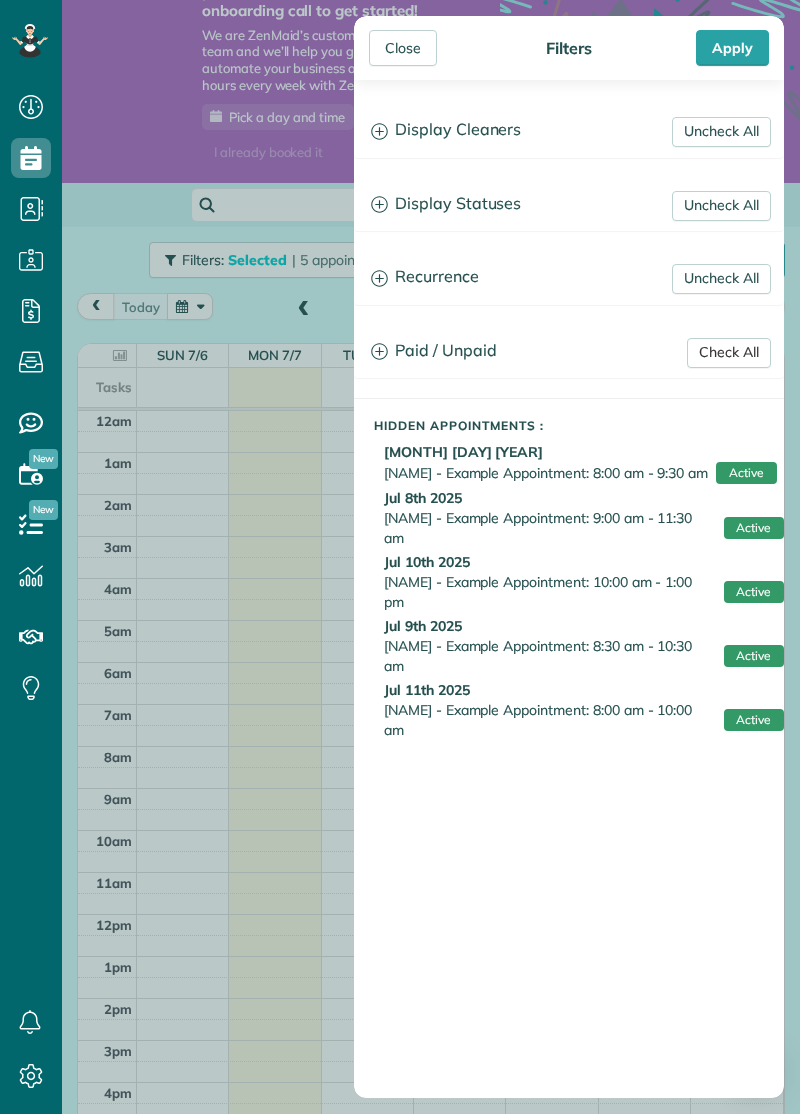 click on "Check All" at bounding box center (729, 353) 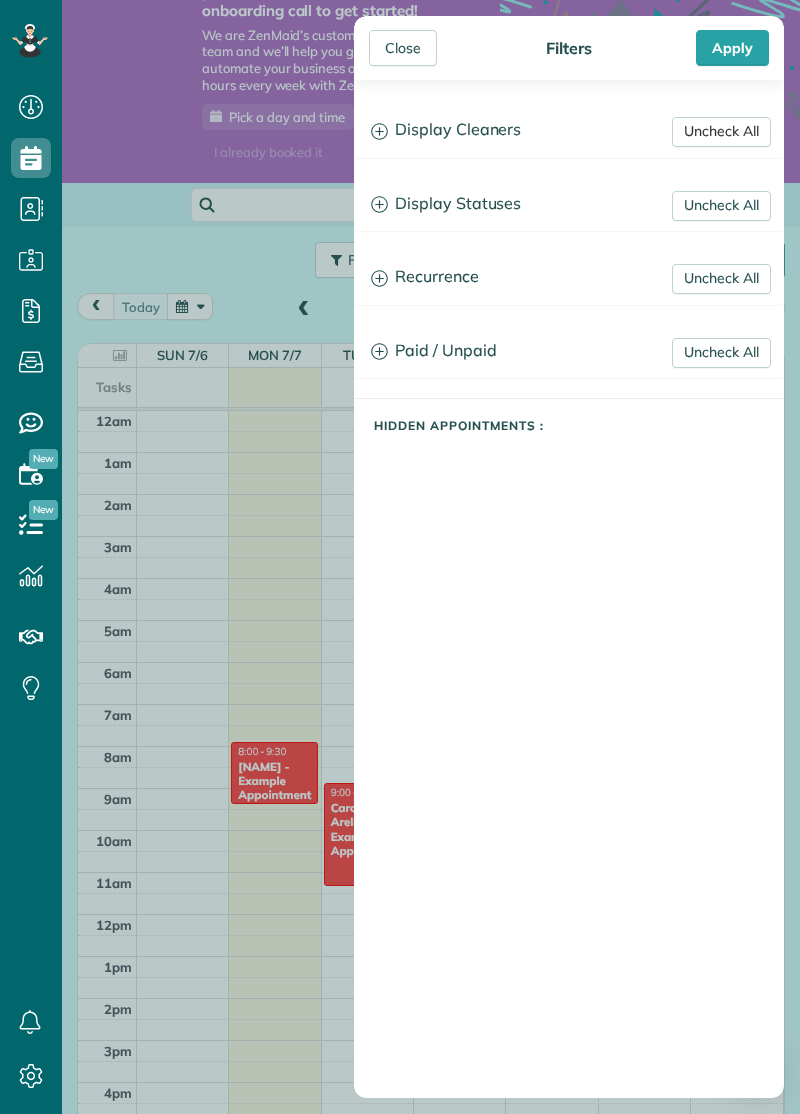 click on "Uncheck All" at bounding box center [721, 132] 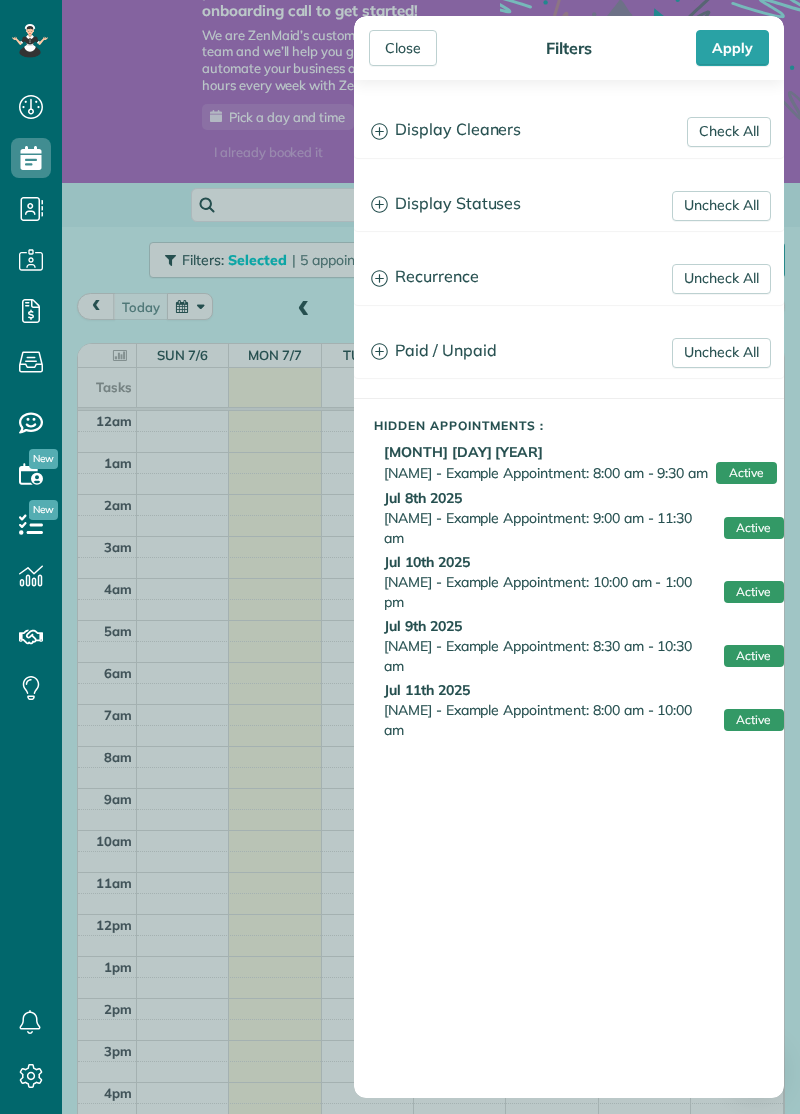 click on "Apply" at bounding box center [732, 48] 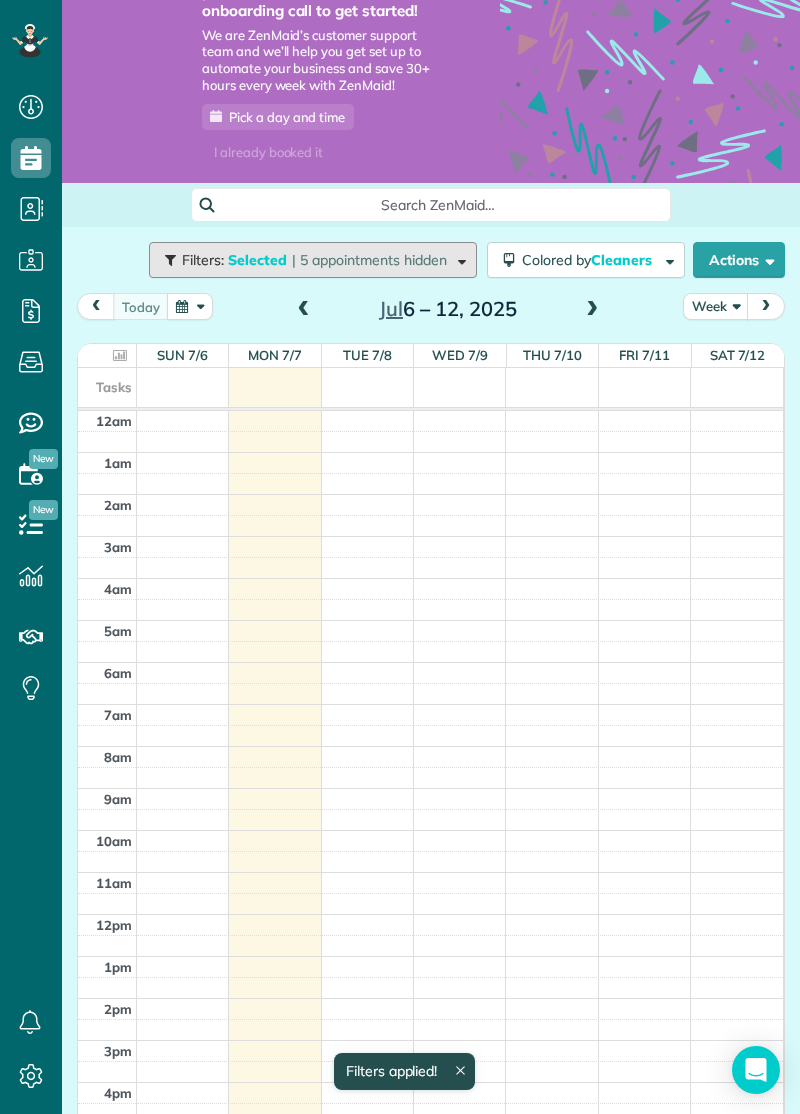 click on "Filters:   Selected
|  5 appointments hidden" at bounding box center (313, 260) 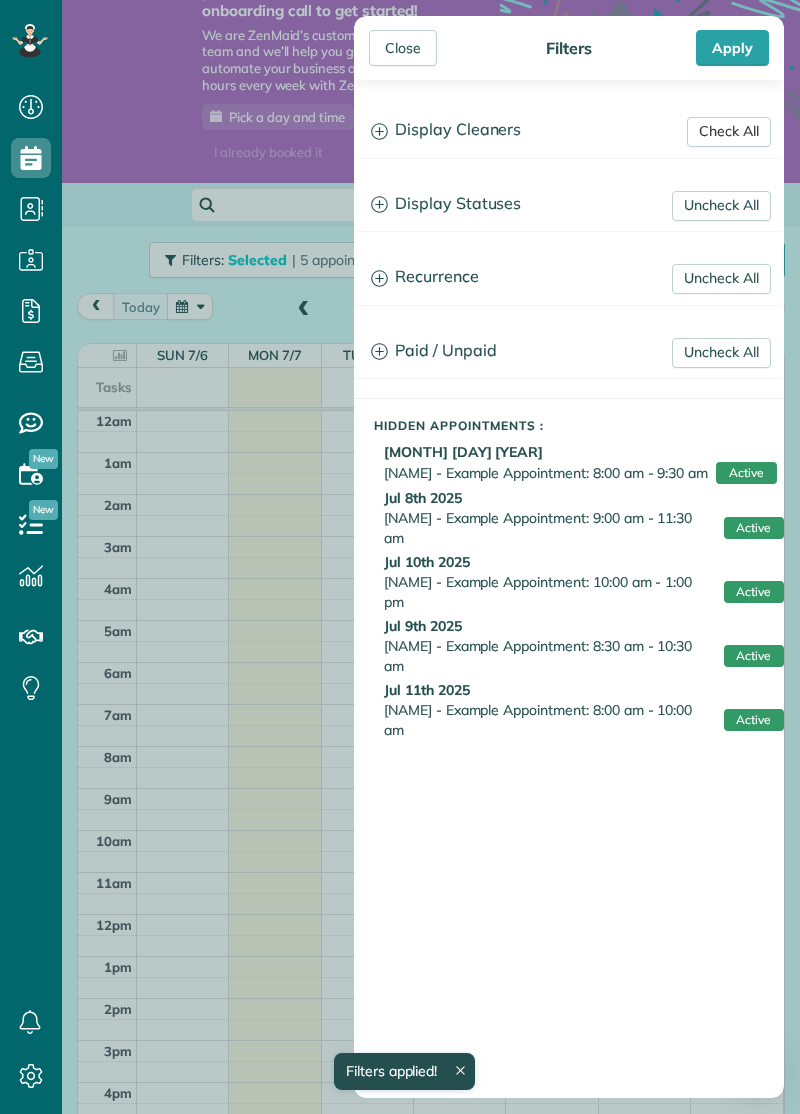 click on "Check All" at bounding box center (729, 132) 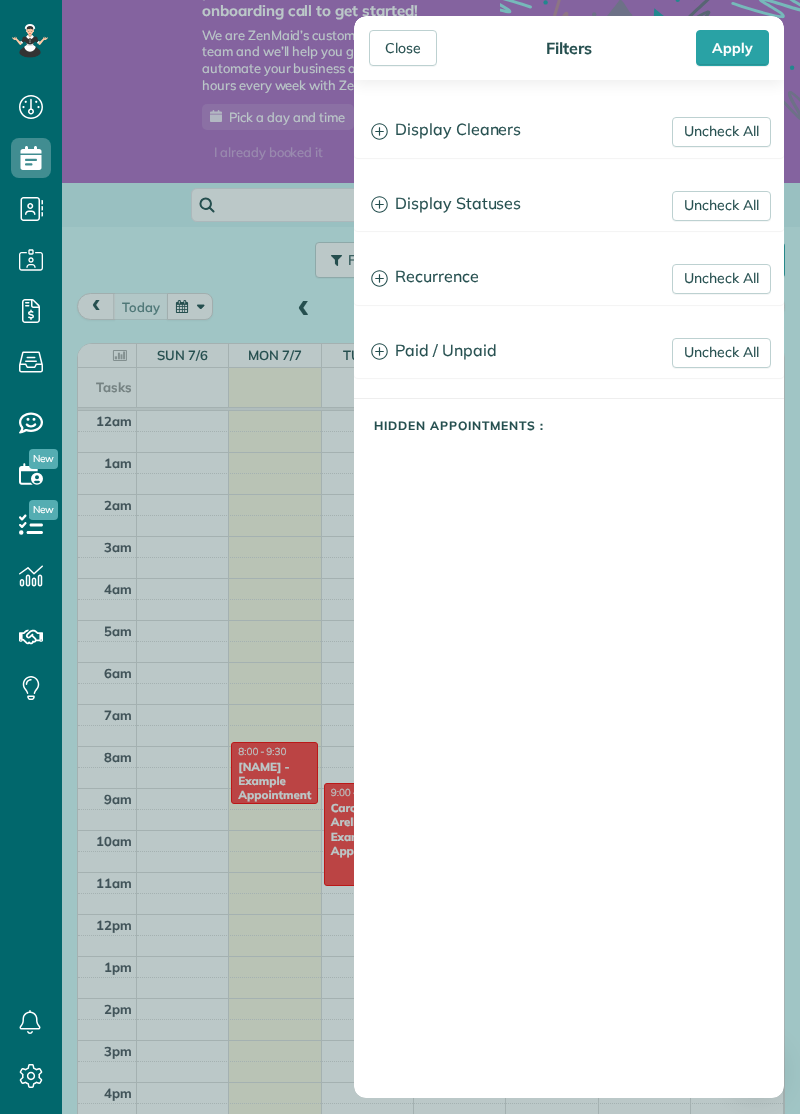 click on "Apply" at bounding box center (732, 48) 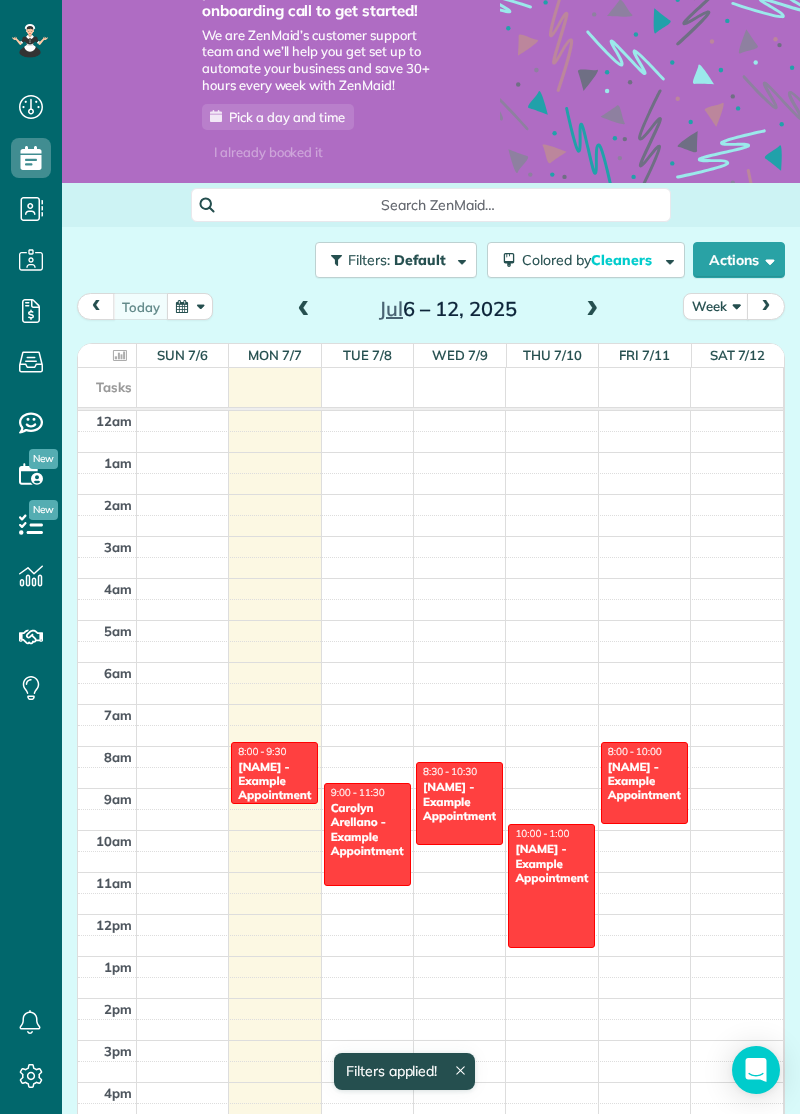 click at bounding box center [190, 306] 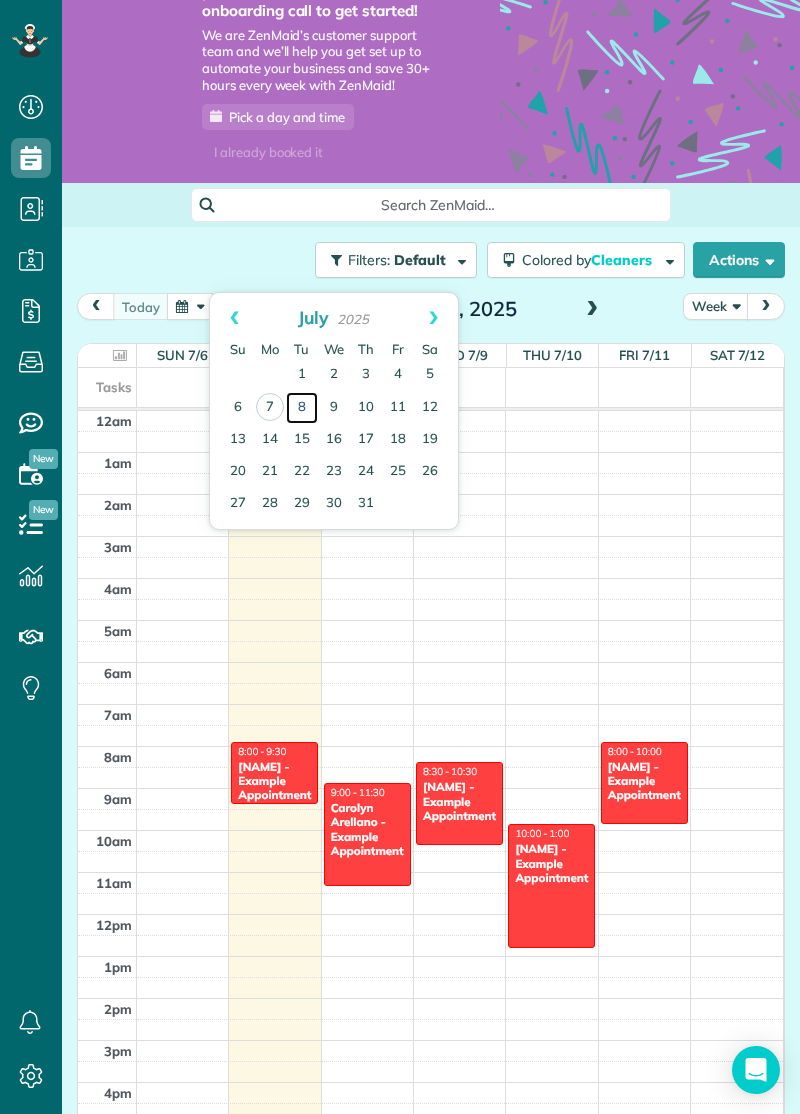 click on "8" at bounding box center [302, 375] 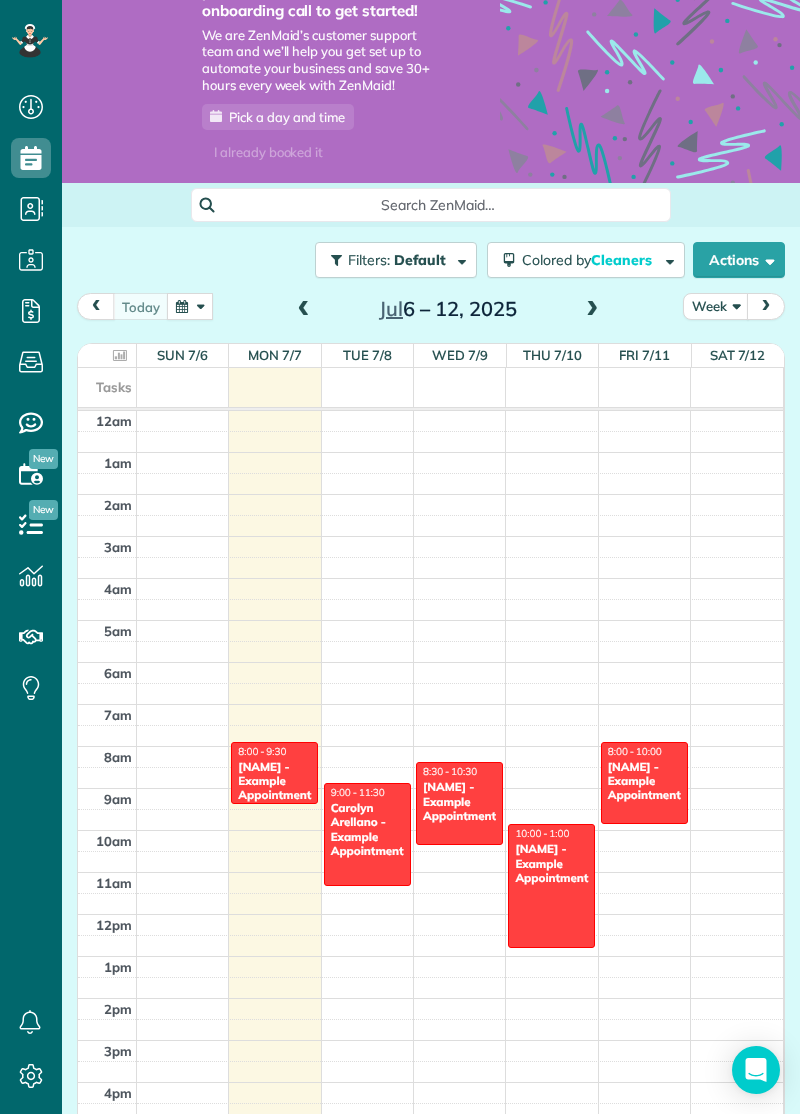 click at bounding box center [766, 306] 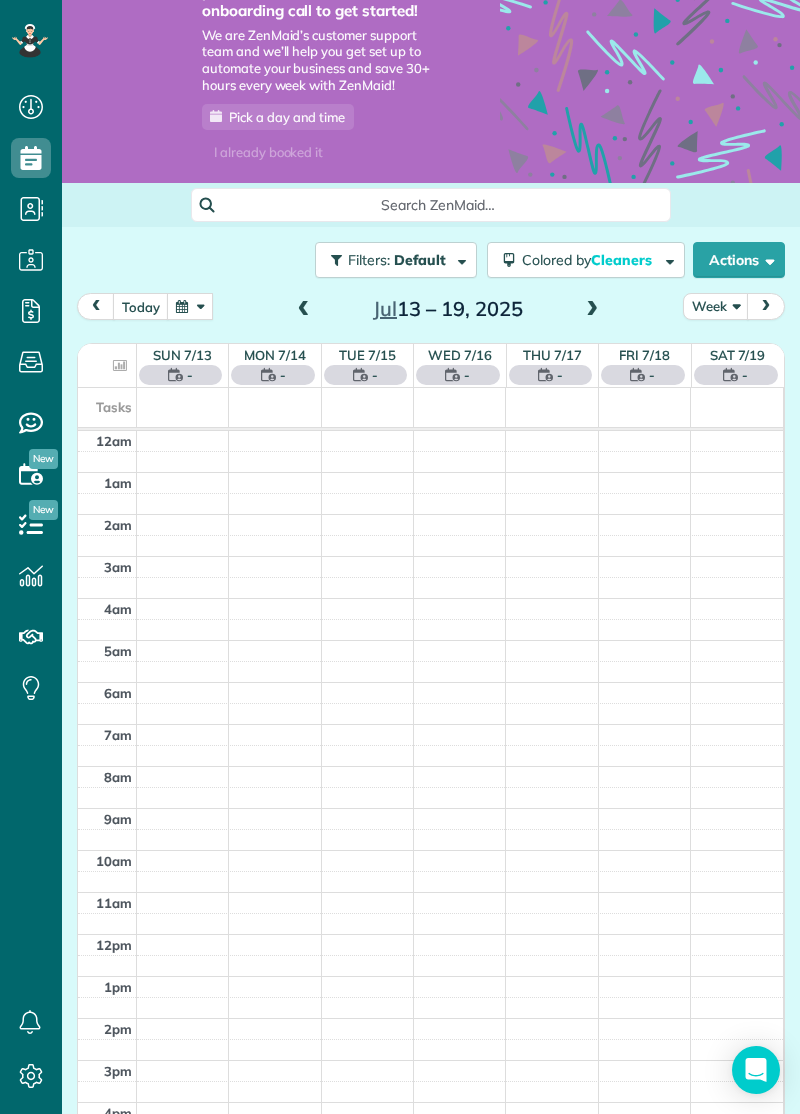 scroll, scrollTop: 4, scrollLeft: 0, axis: vertical 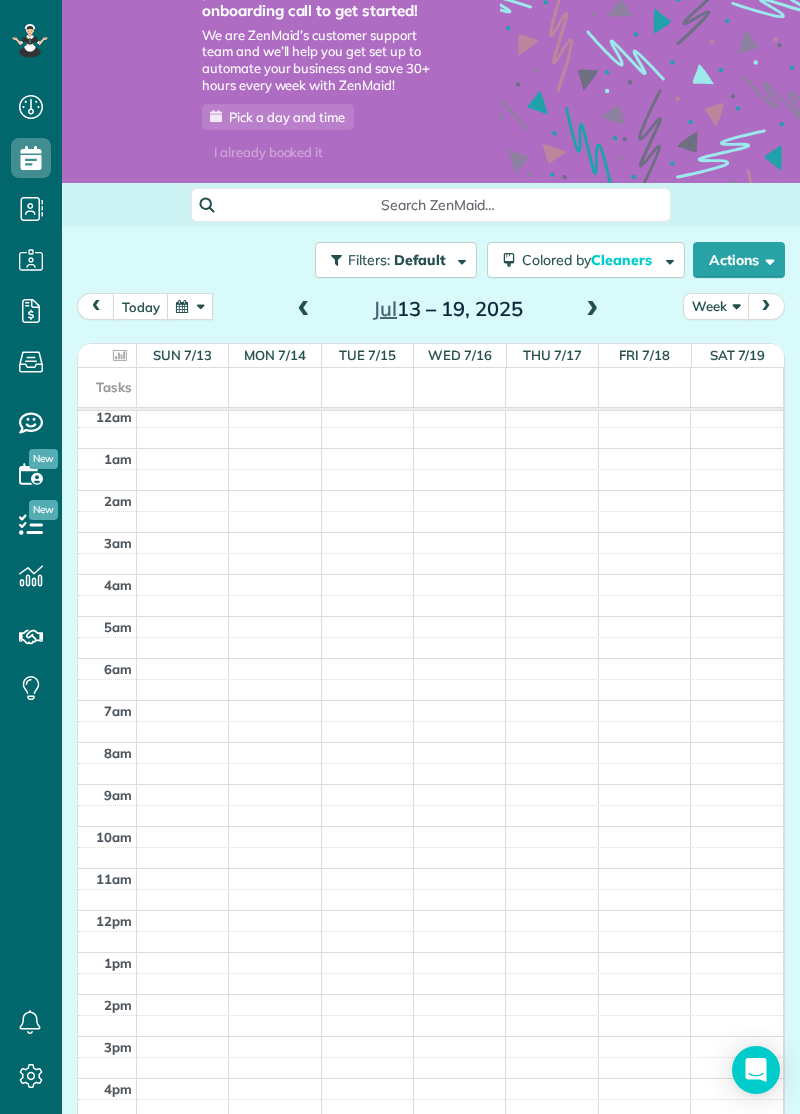click on "Week" at bounding box center [716, 306] 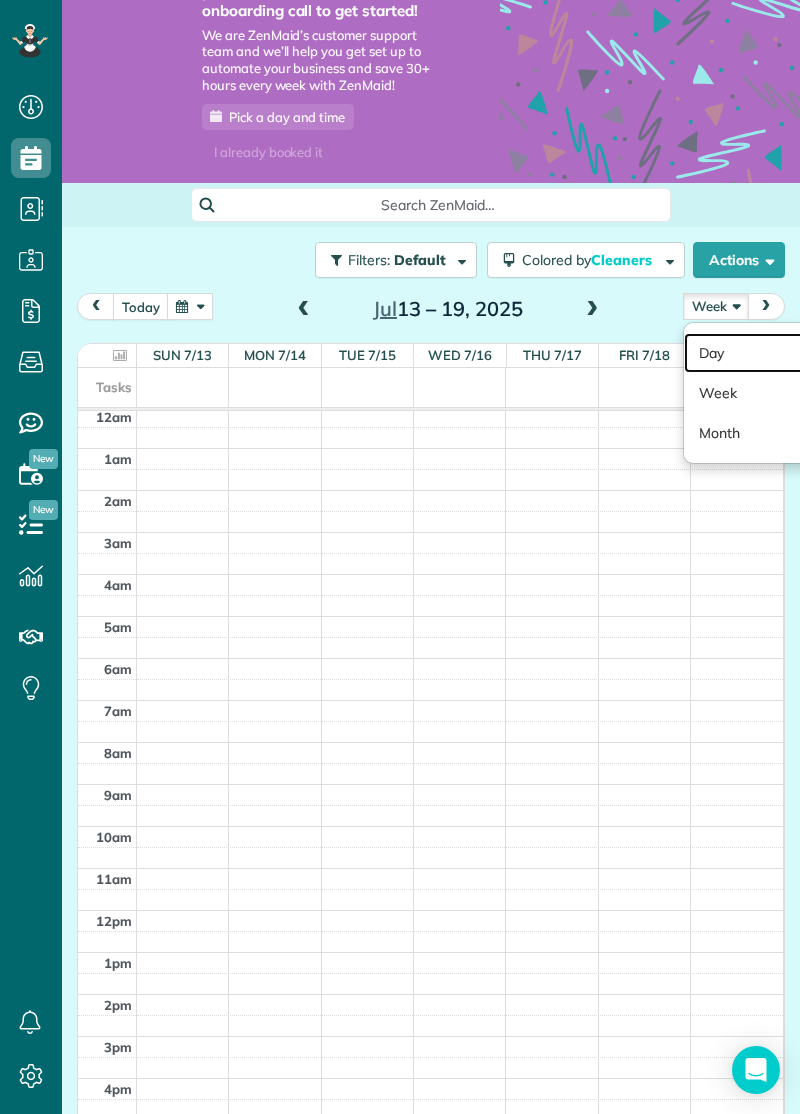 click on "Day" at bounding box center (763, 353) 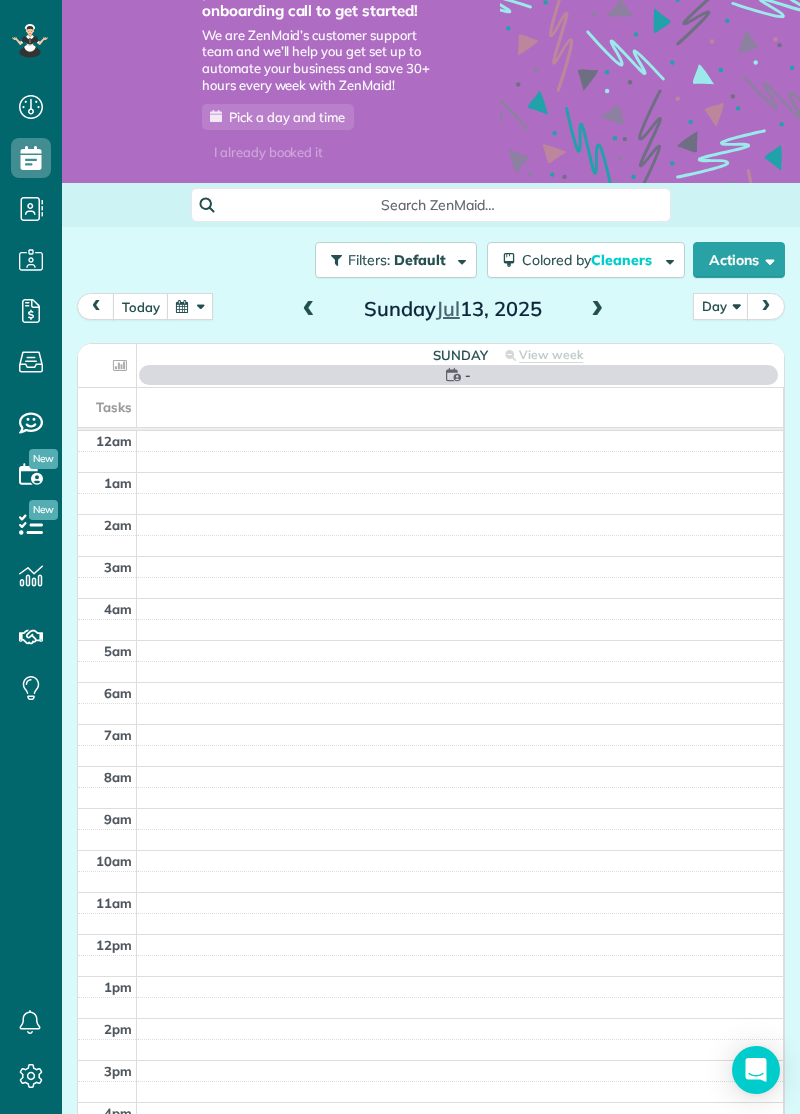 scroll, scrollTop: 4, scrollLeft: 0, axis: vertical 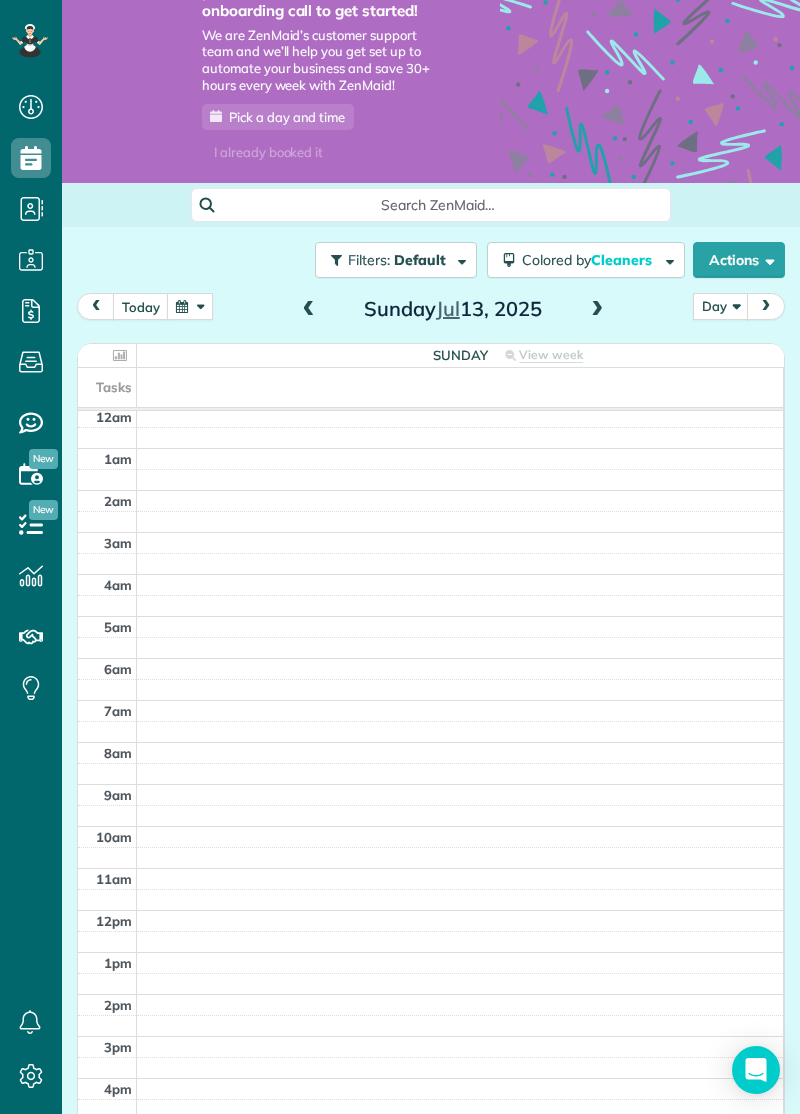 click at bounding box center [597, 310] 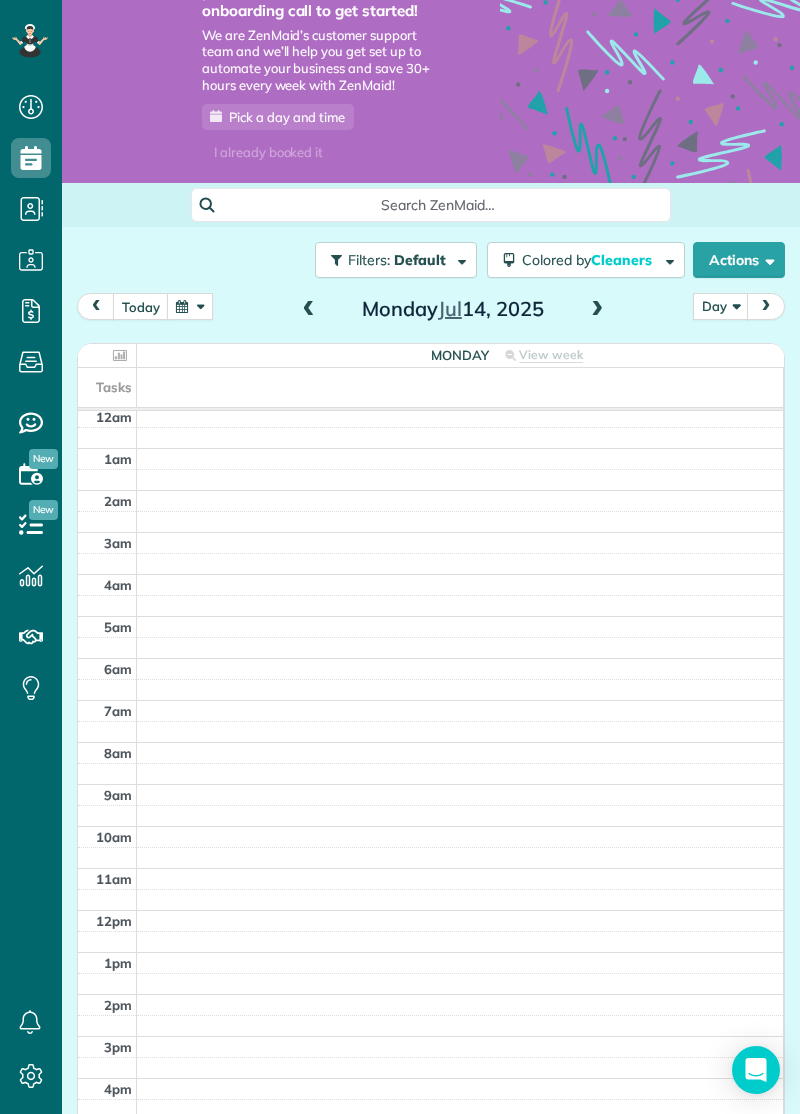 click on "today   Day Day Week Month [MONTH]  [DAY], [YEAR]" at bounding box center [431, 311] 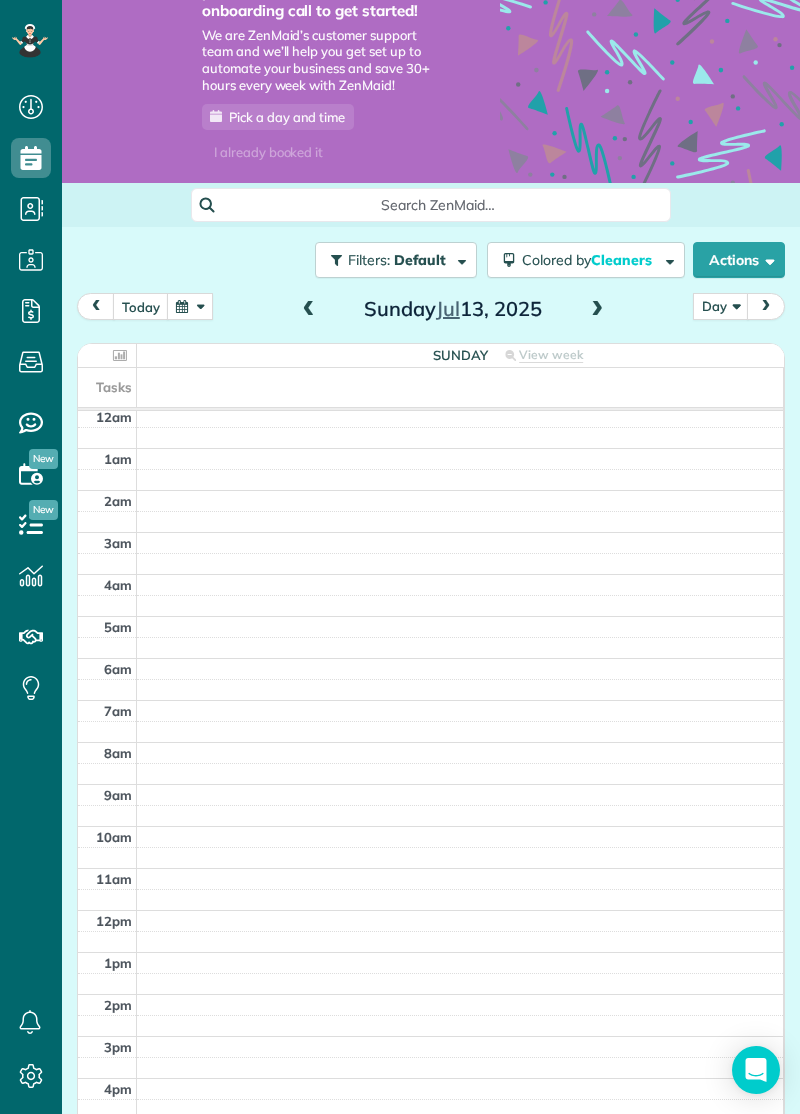 click at bounding box center (309, 310) 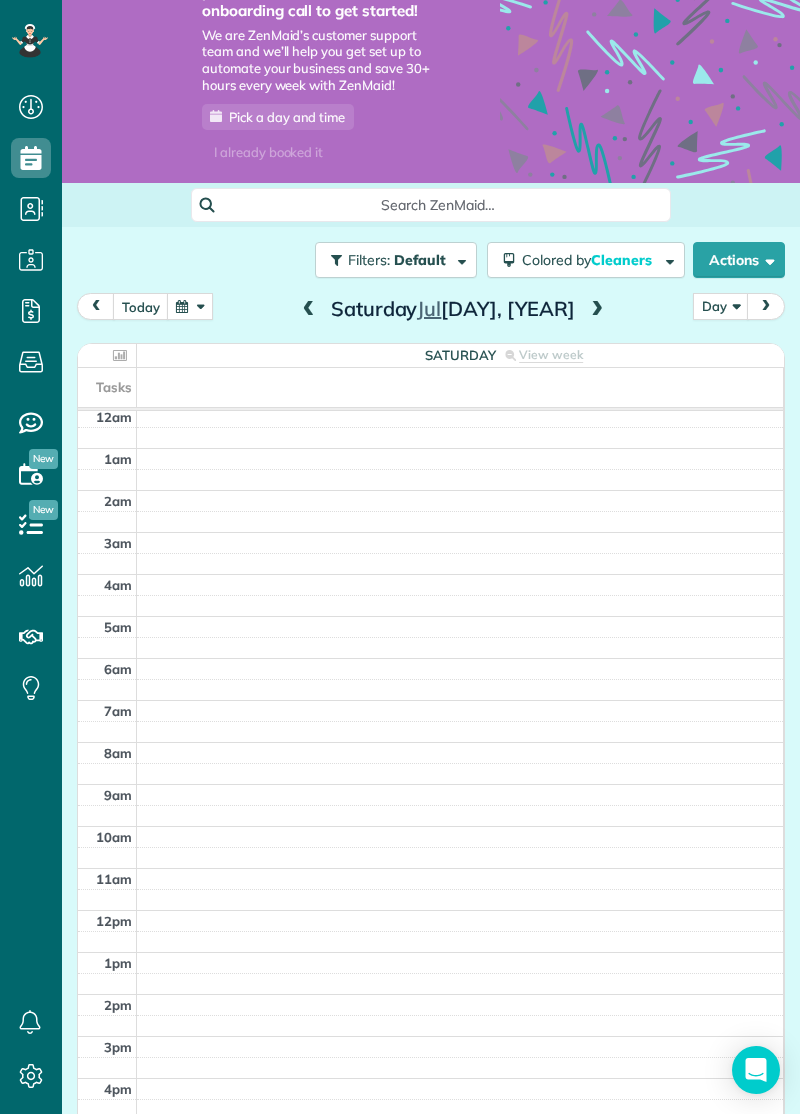 click at bounding box center [309, 310] 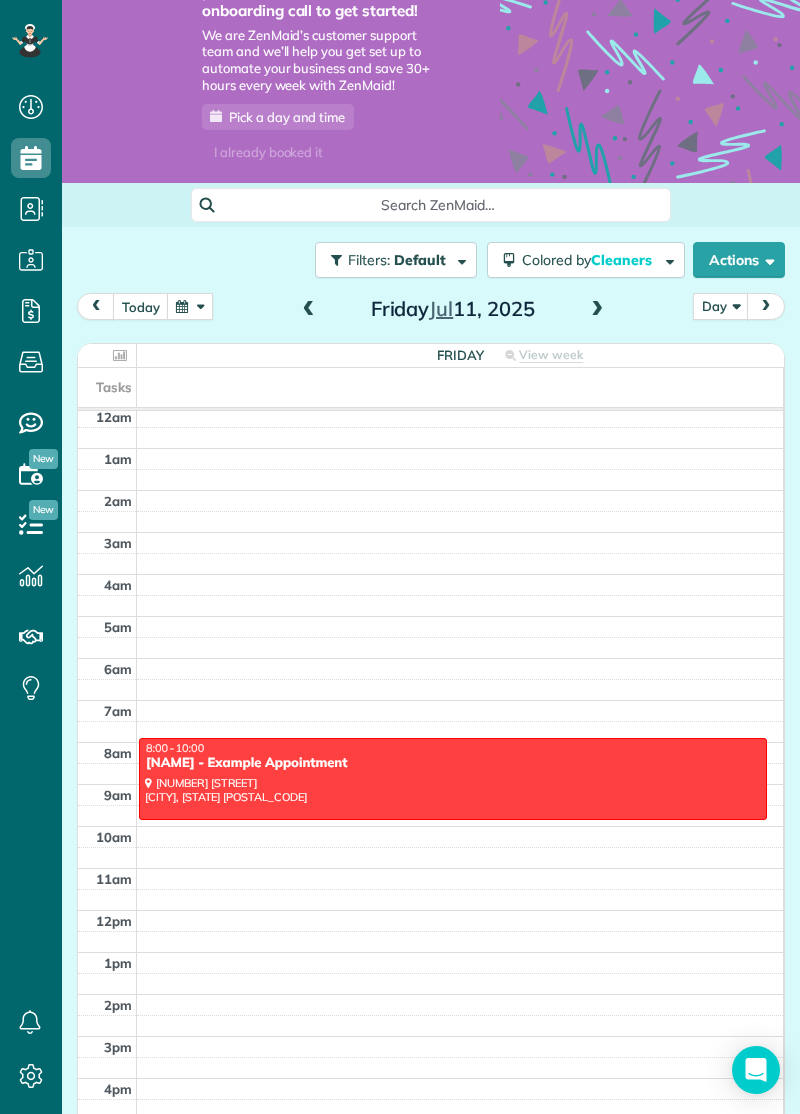 click at bounding box center (309, 310) 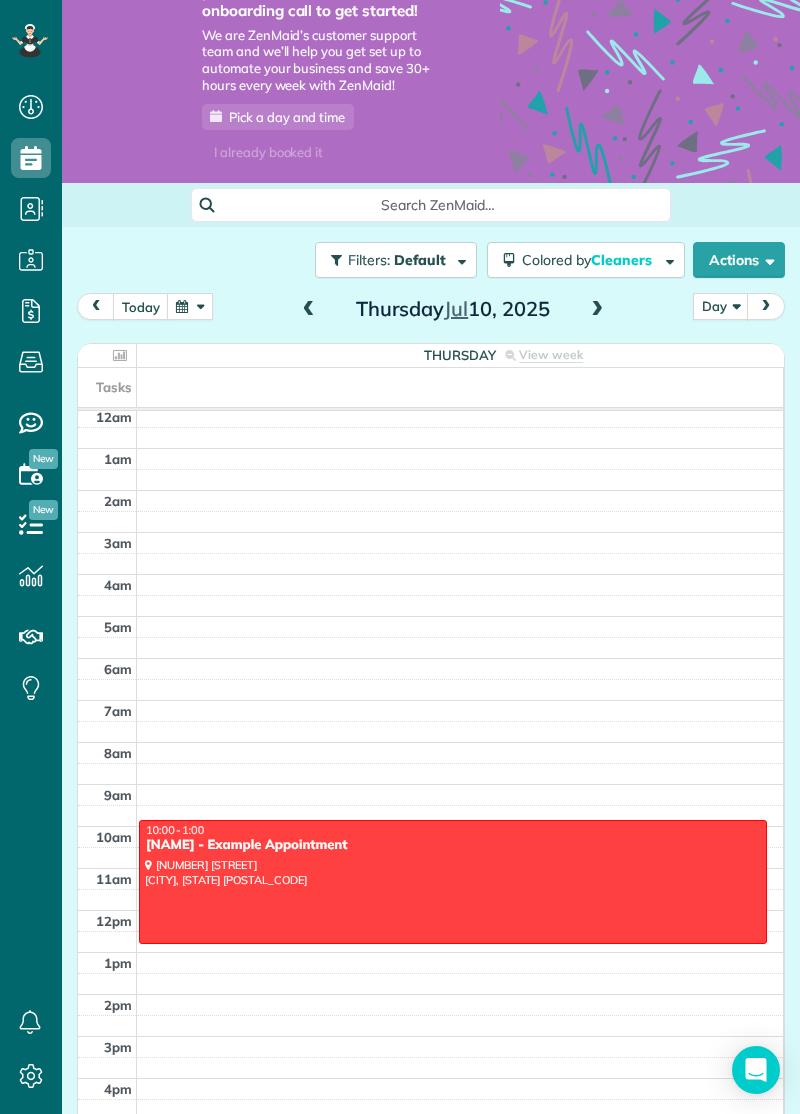 click at bounding box center (309, 310) 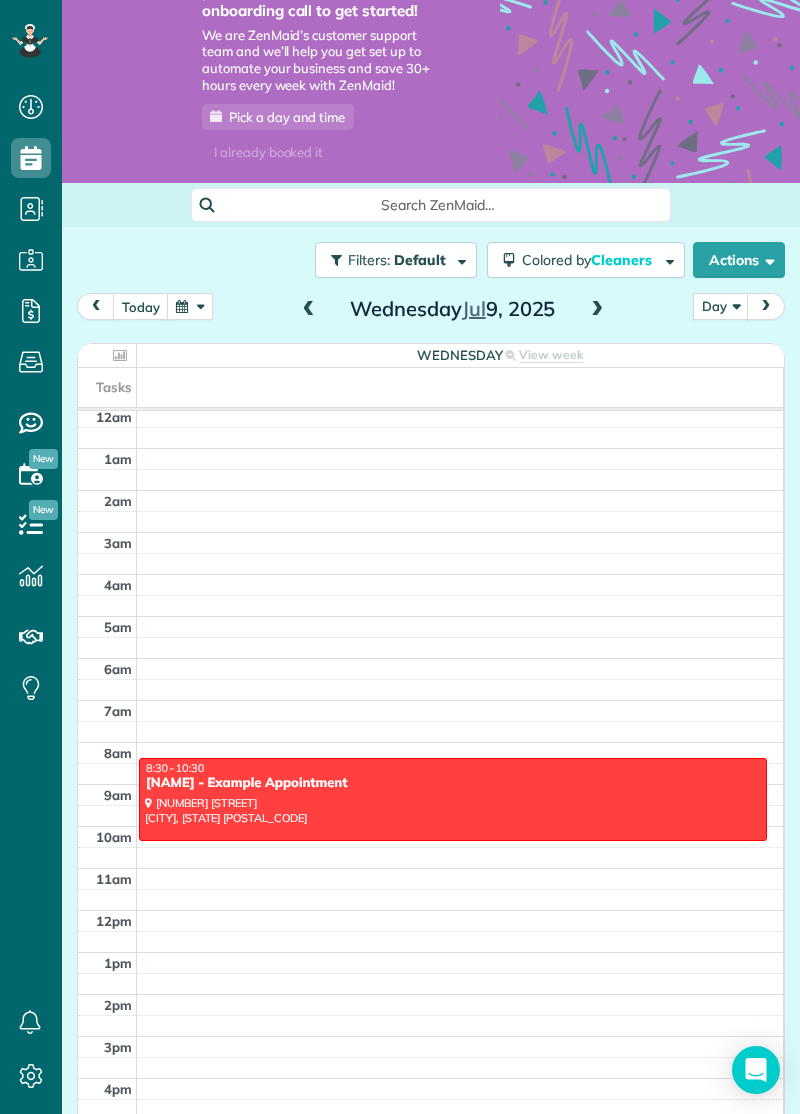 click at bounding box center [309, 310] 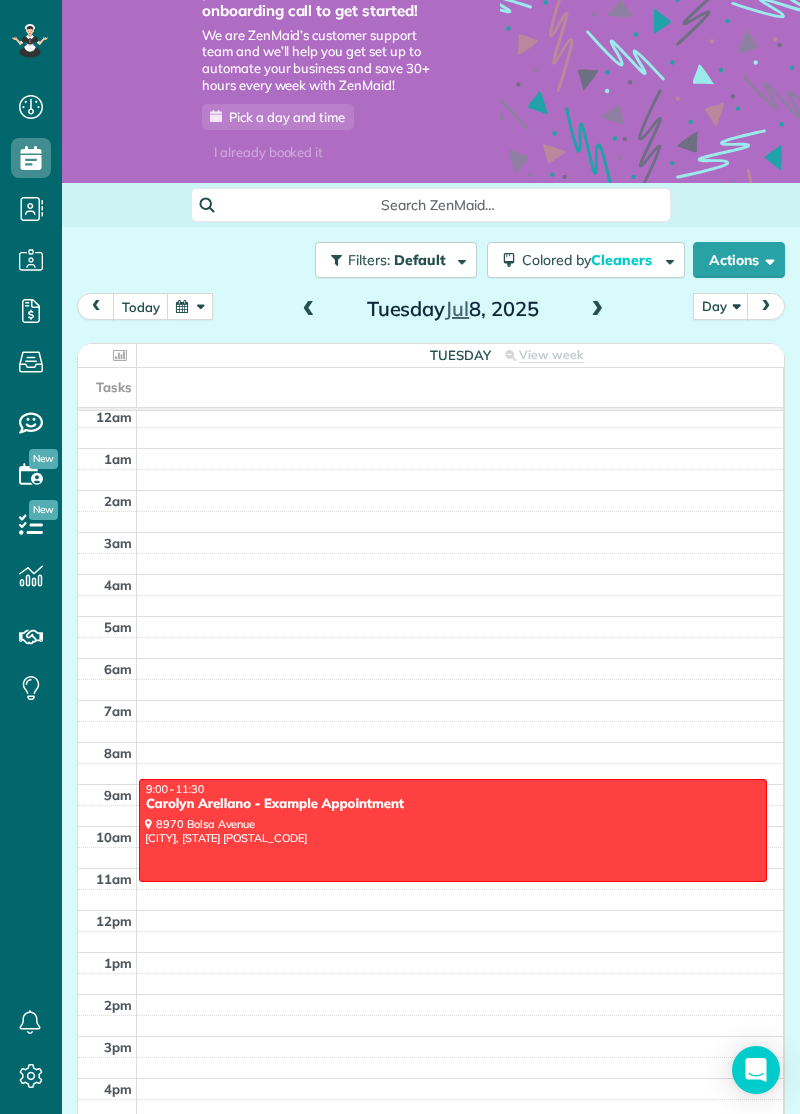 click at bounding box center (309, 310) 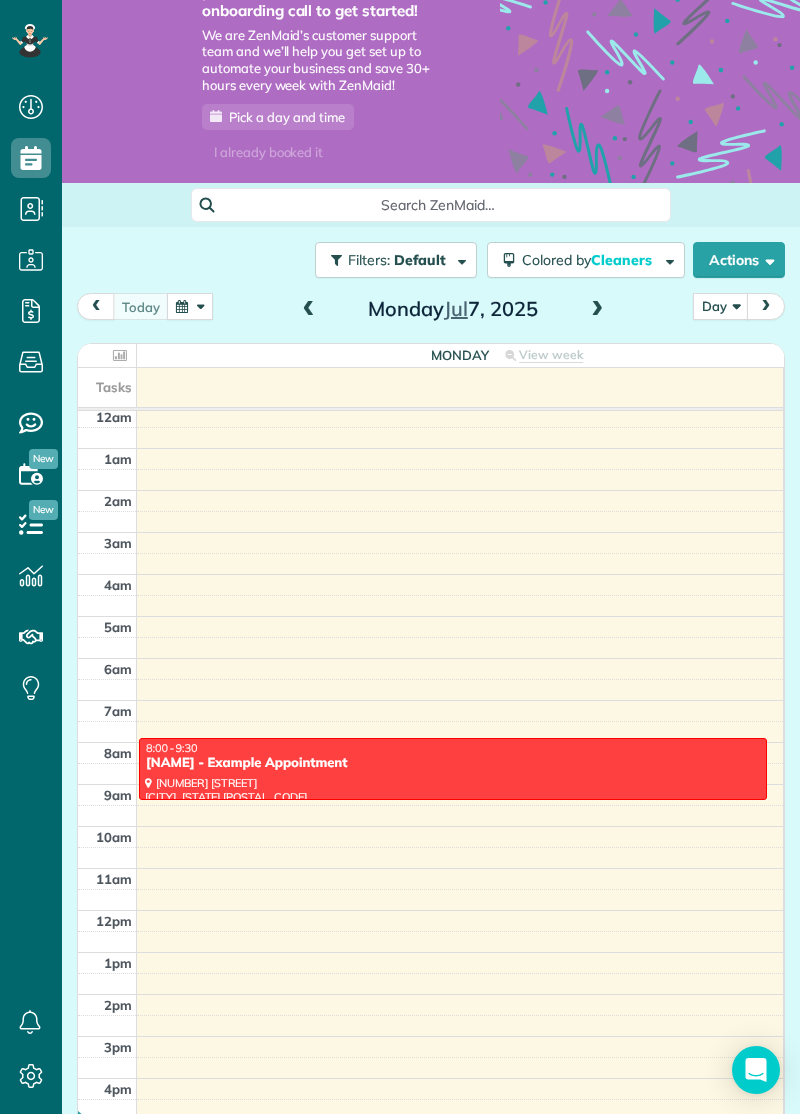 click at bounding box center (309, 310) 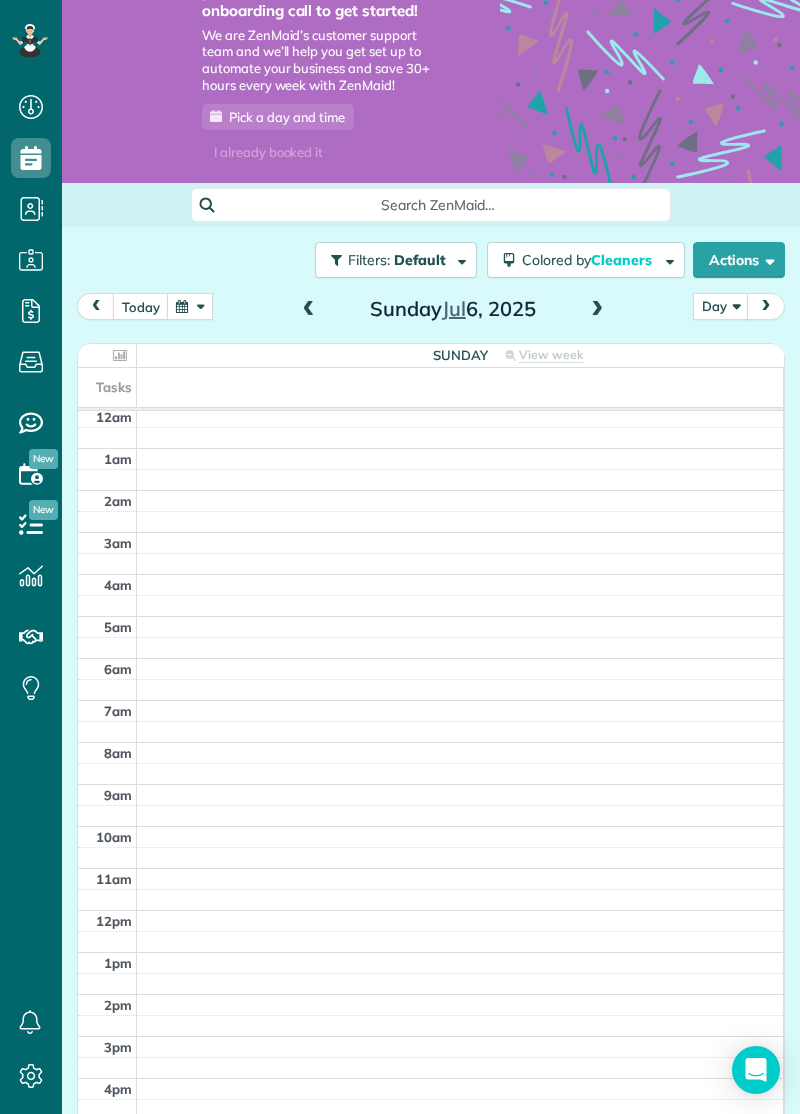 click at bounding box center (309, 310) 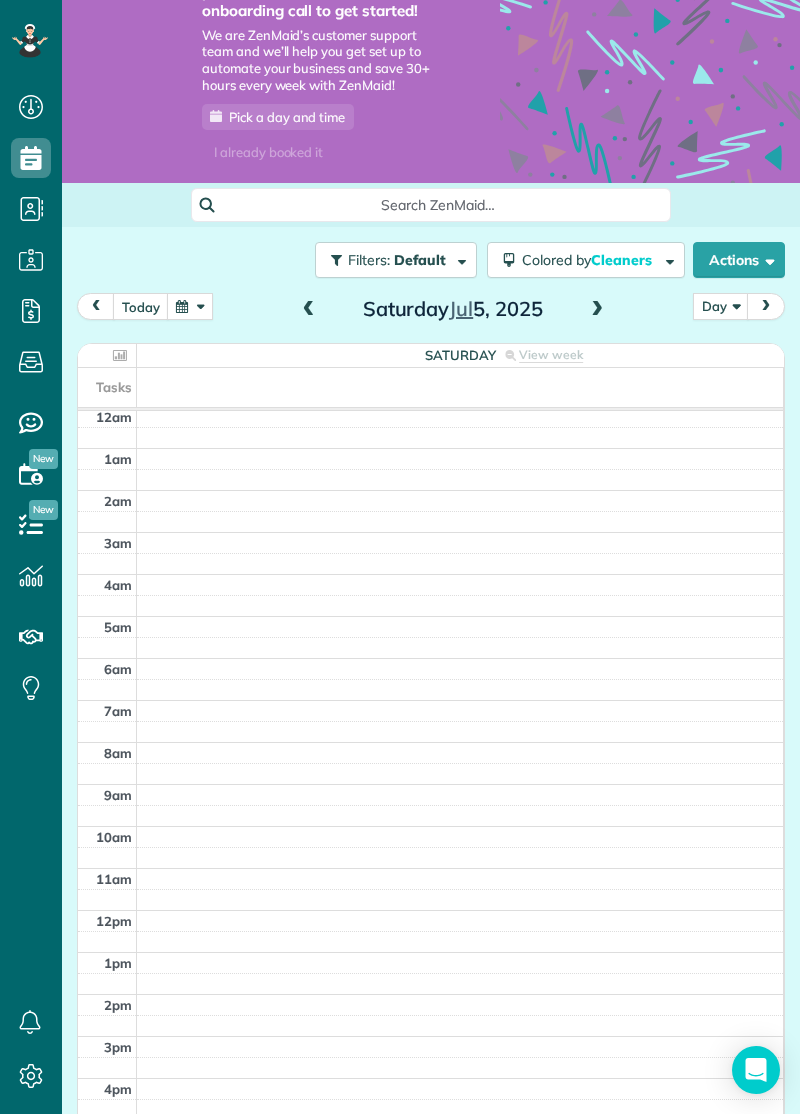 click at bounding box center (597, 310) 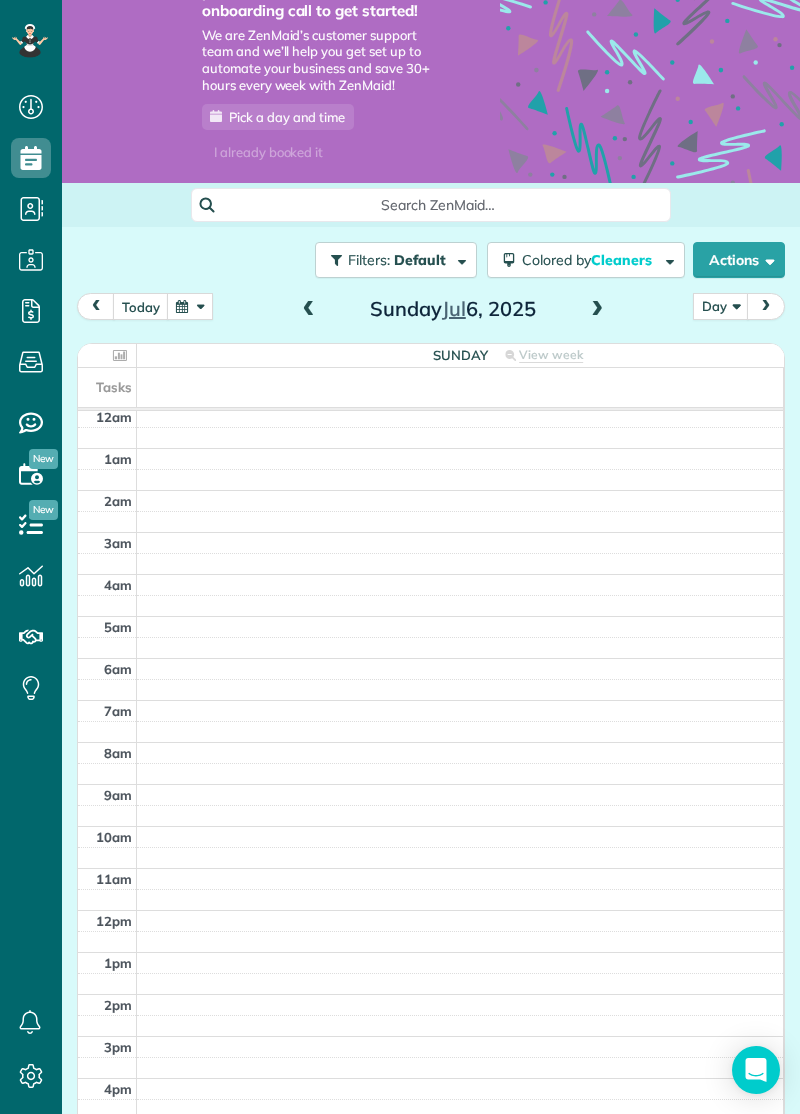 click at bounding box center (597, 310) 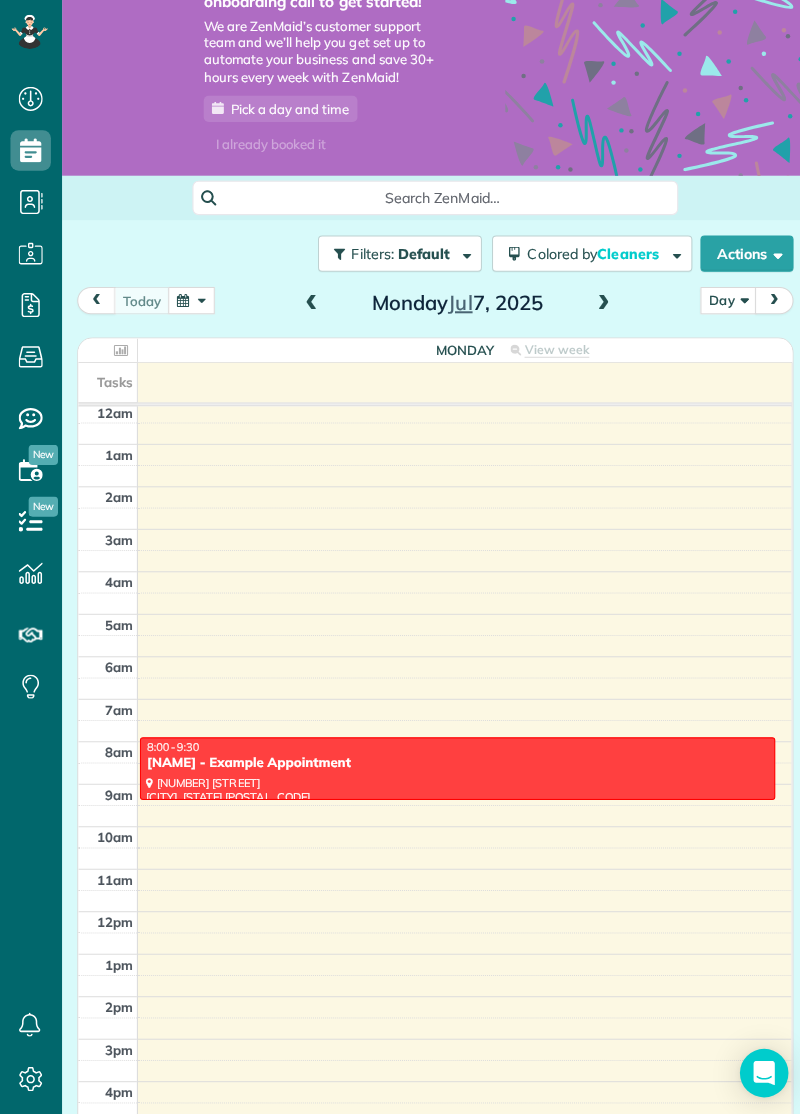 scroll, scrollTop: 16, scrollLeft: 0, axis: vertical 